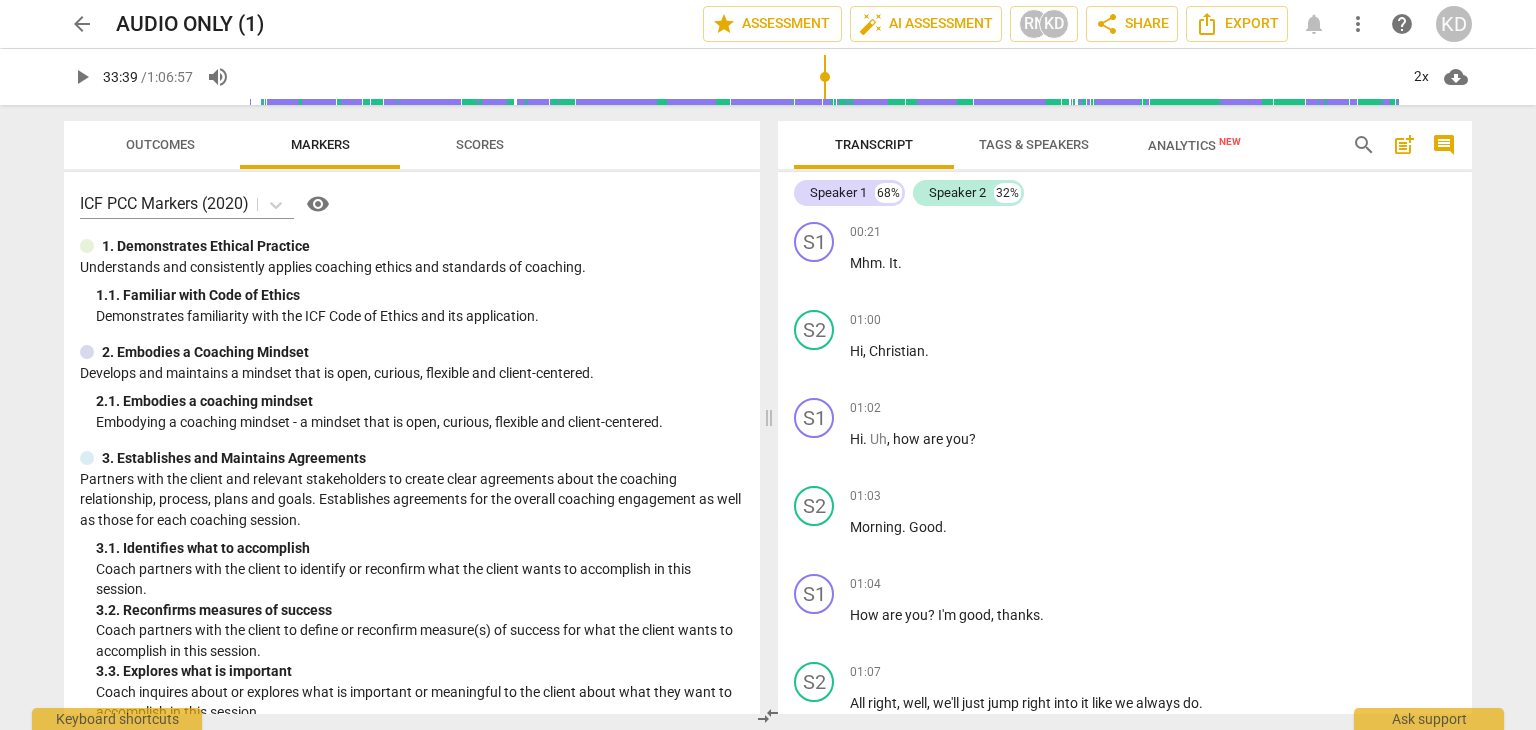 scroll, scrollTop: 0, scrollLeft: 0, axis: both 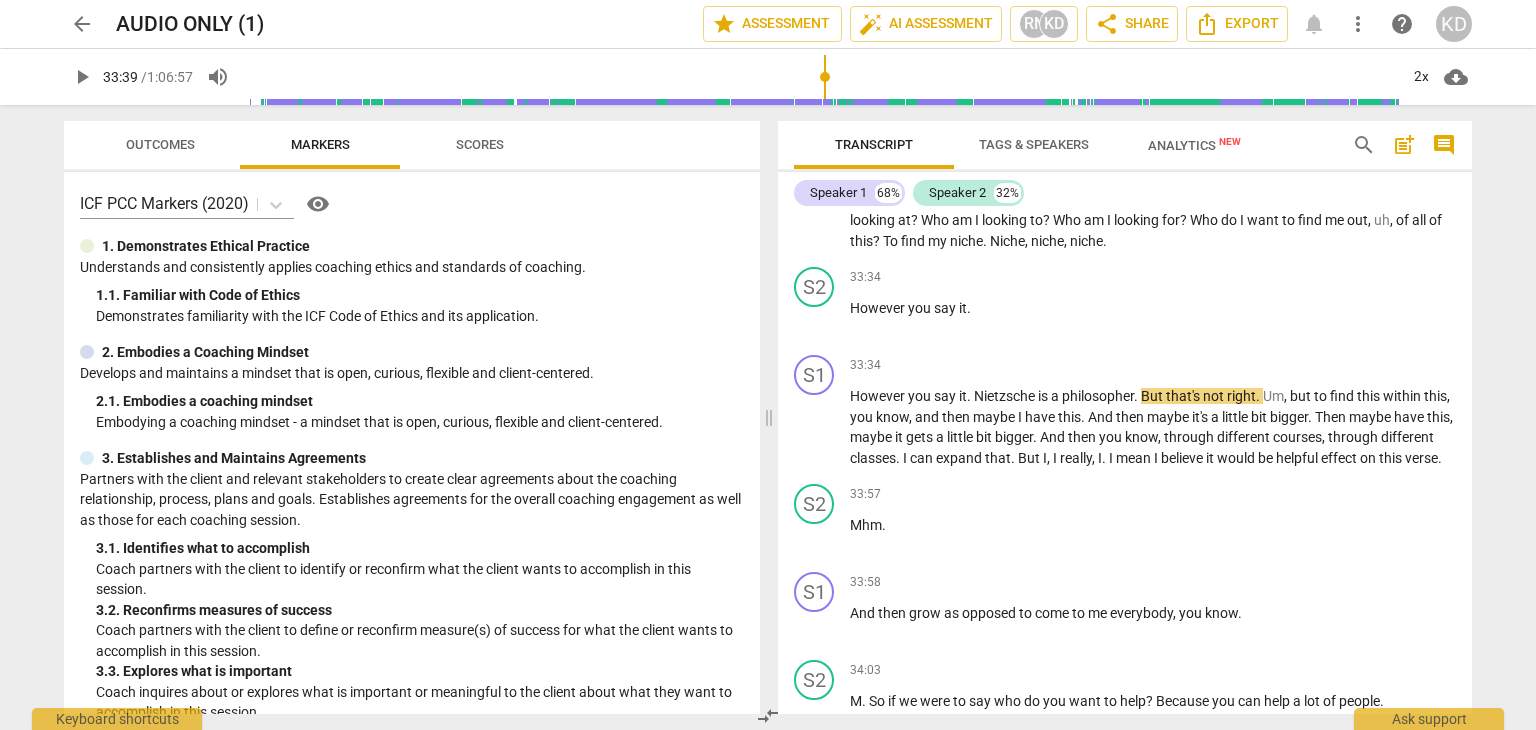 click on "play_arrow" at bounding box center [815, 429] 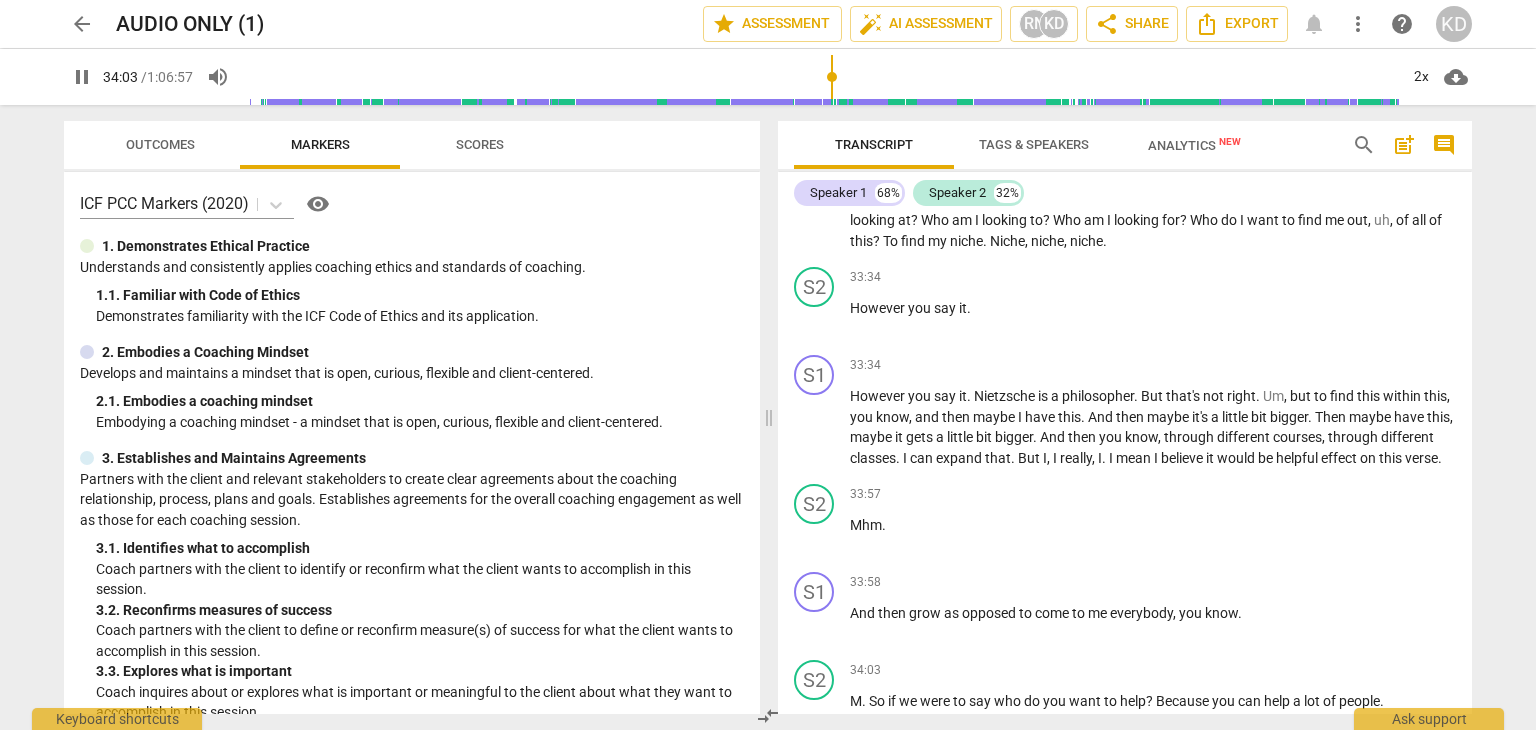 scroll, scrollTop: 8307, scrollLeft: 0, axis: vertical 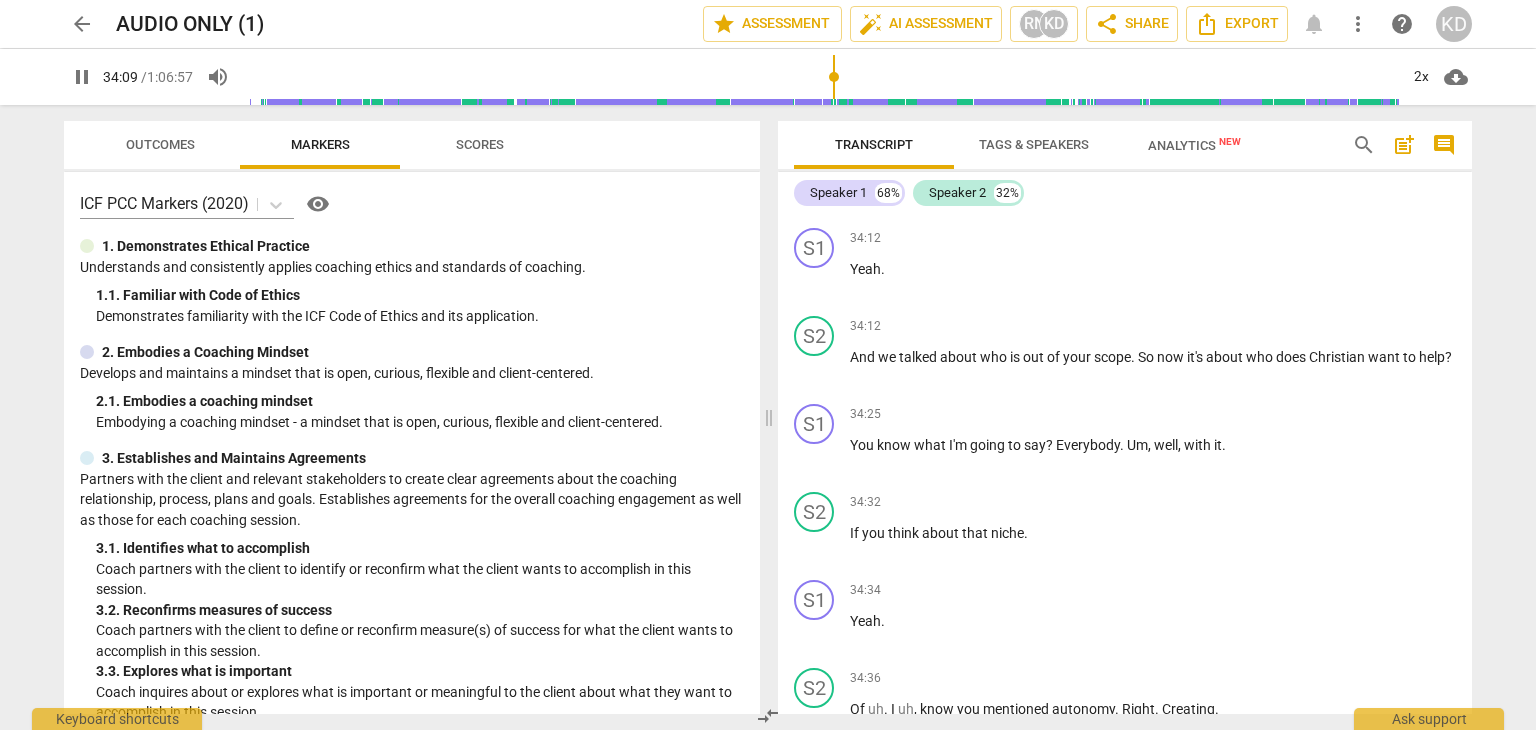 click on "S1" at bounding box center [814, 424] 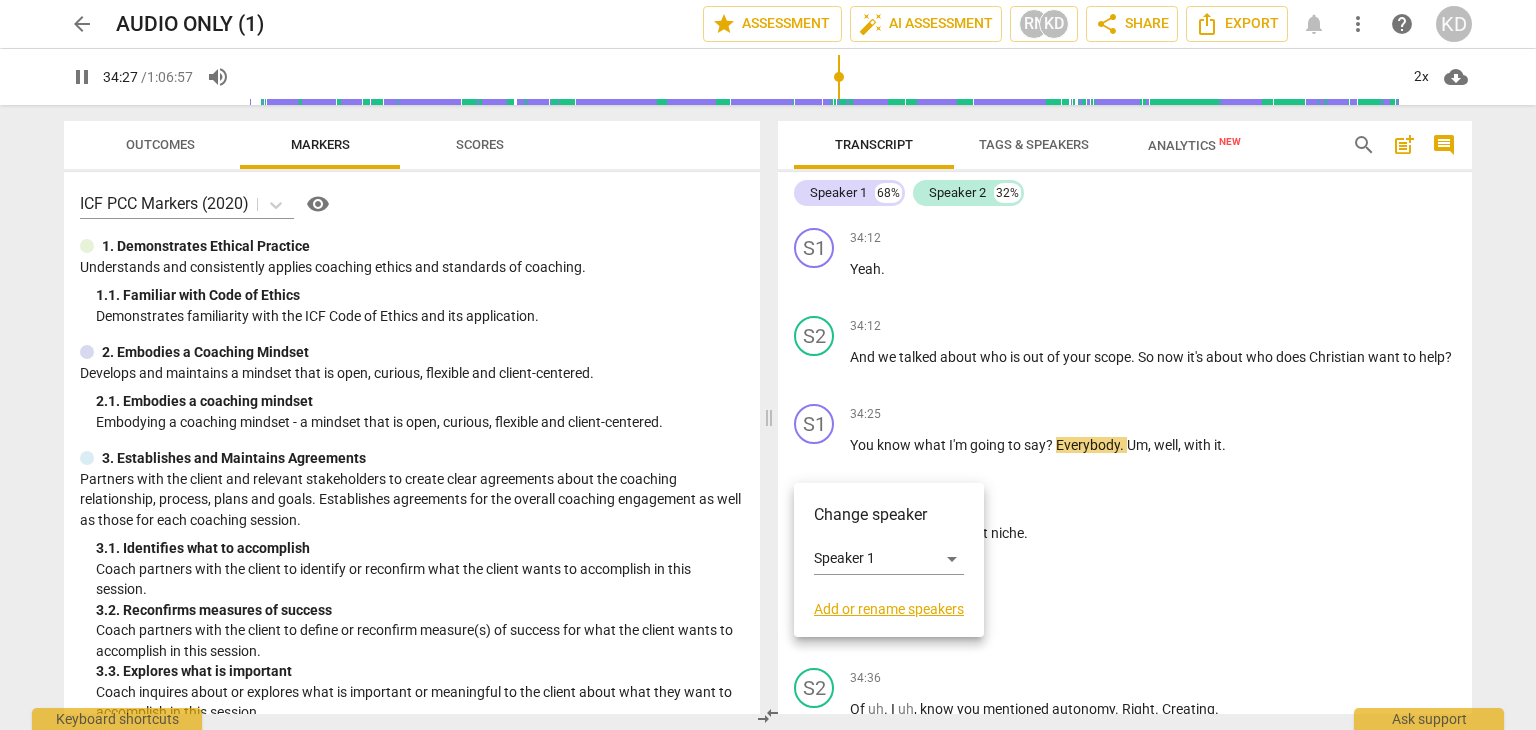 click at bounding box center (768, 365) 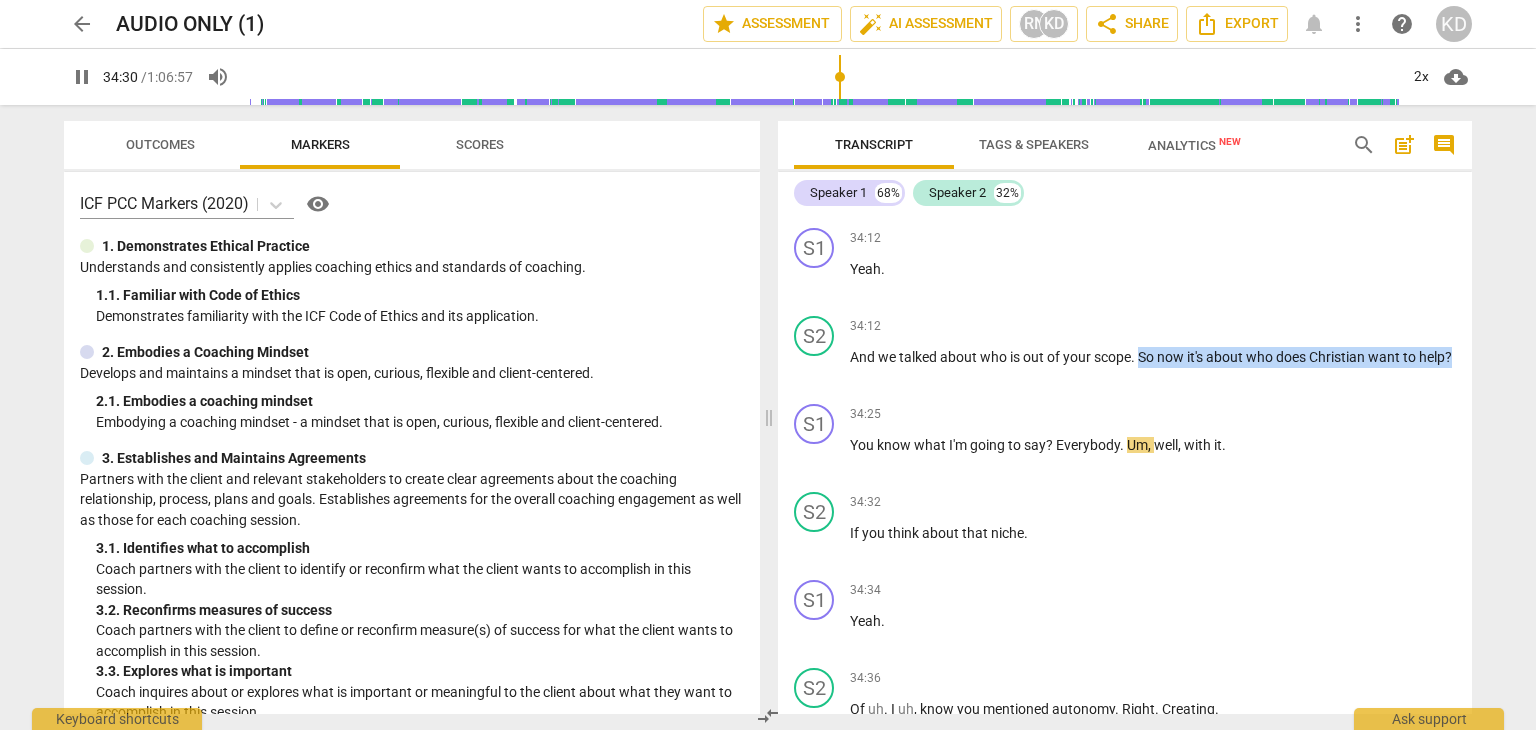 drag, startPoint x: 1138, startPoint y: 394, endPoint x: 1163, endPoint y: 425, distance: 39.824615 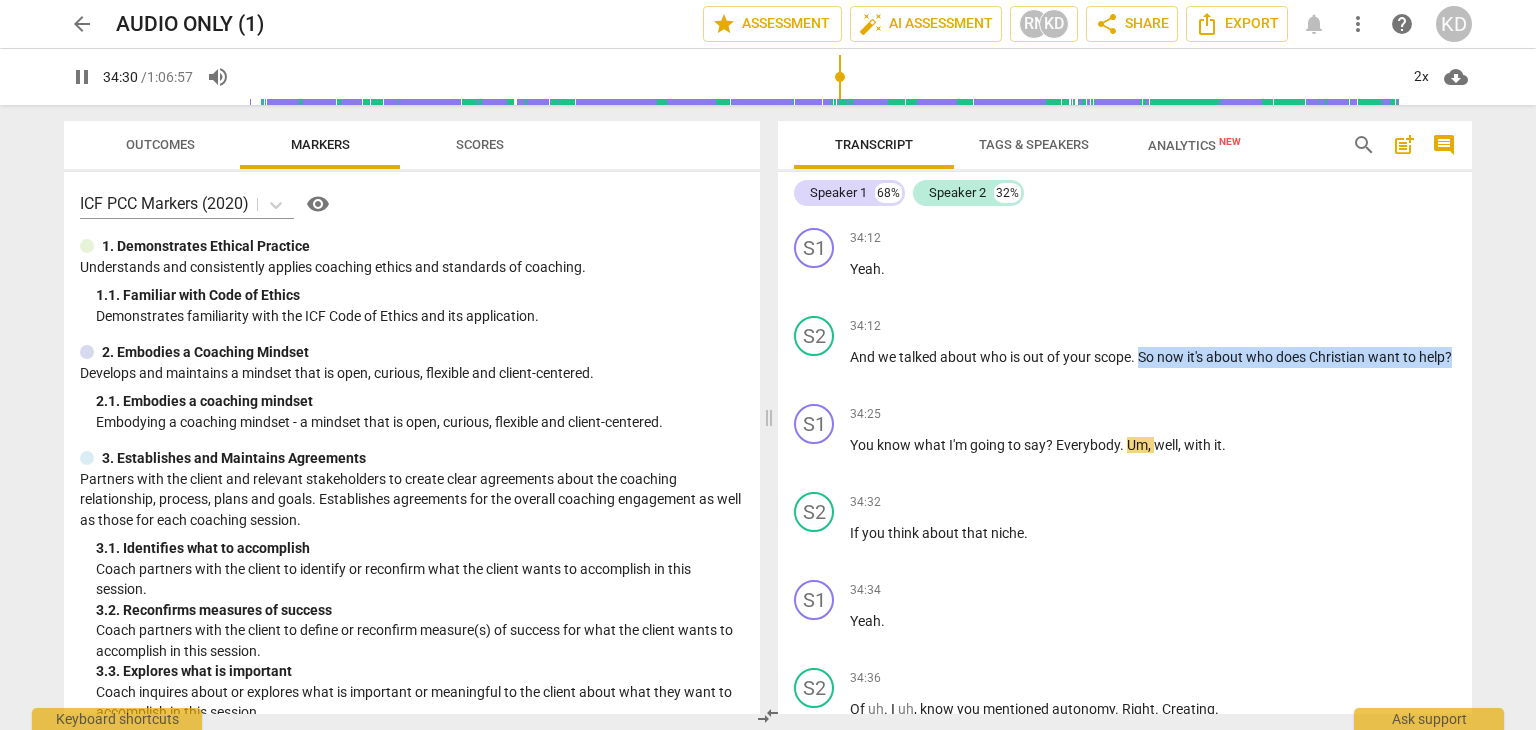 click on "And we talked about who is out of your scope. So now it's about who does [PERSON] want to help?" at bounding box center (1153, 357) 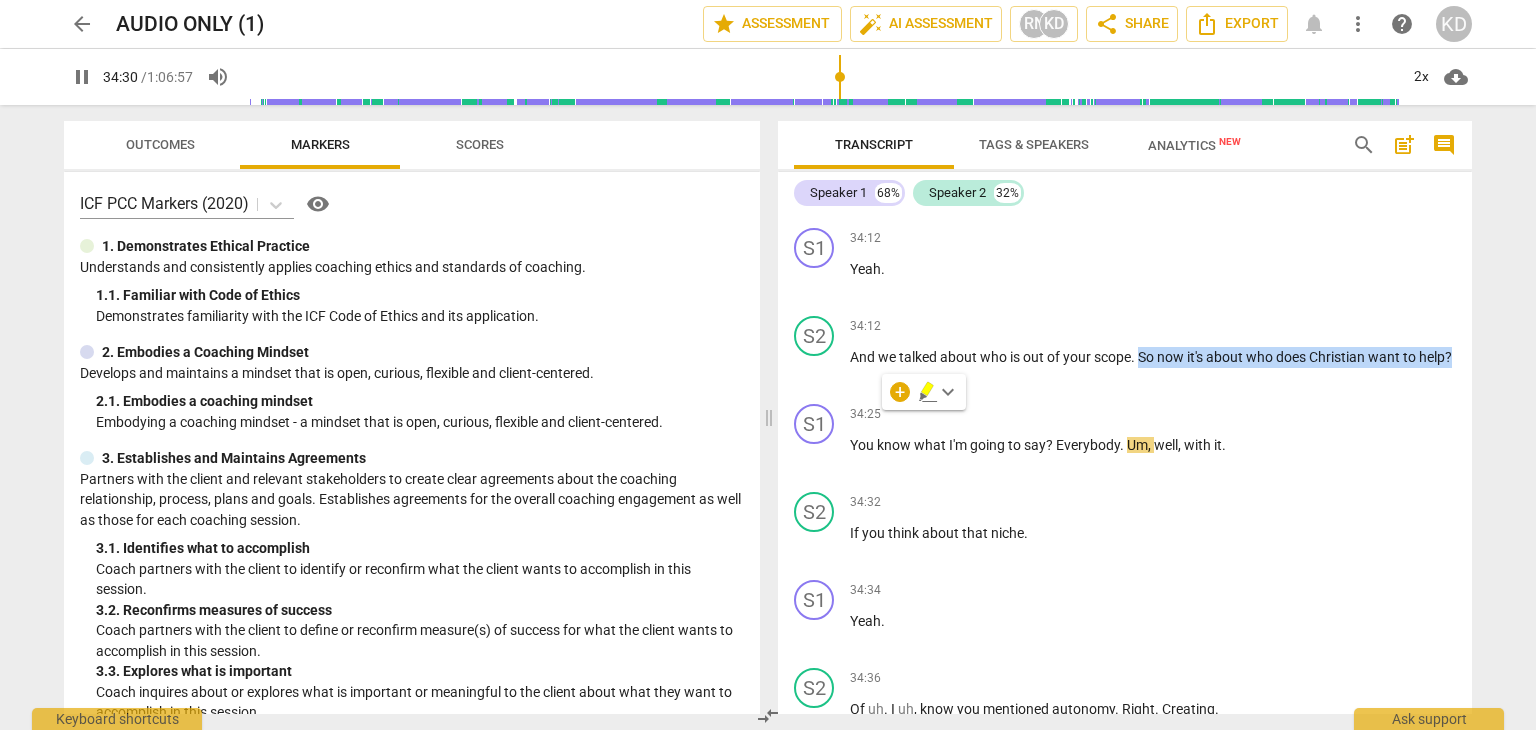 copy on "So now it's about who does [NAME] want to help ?" 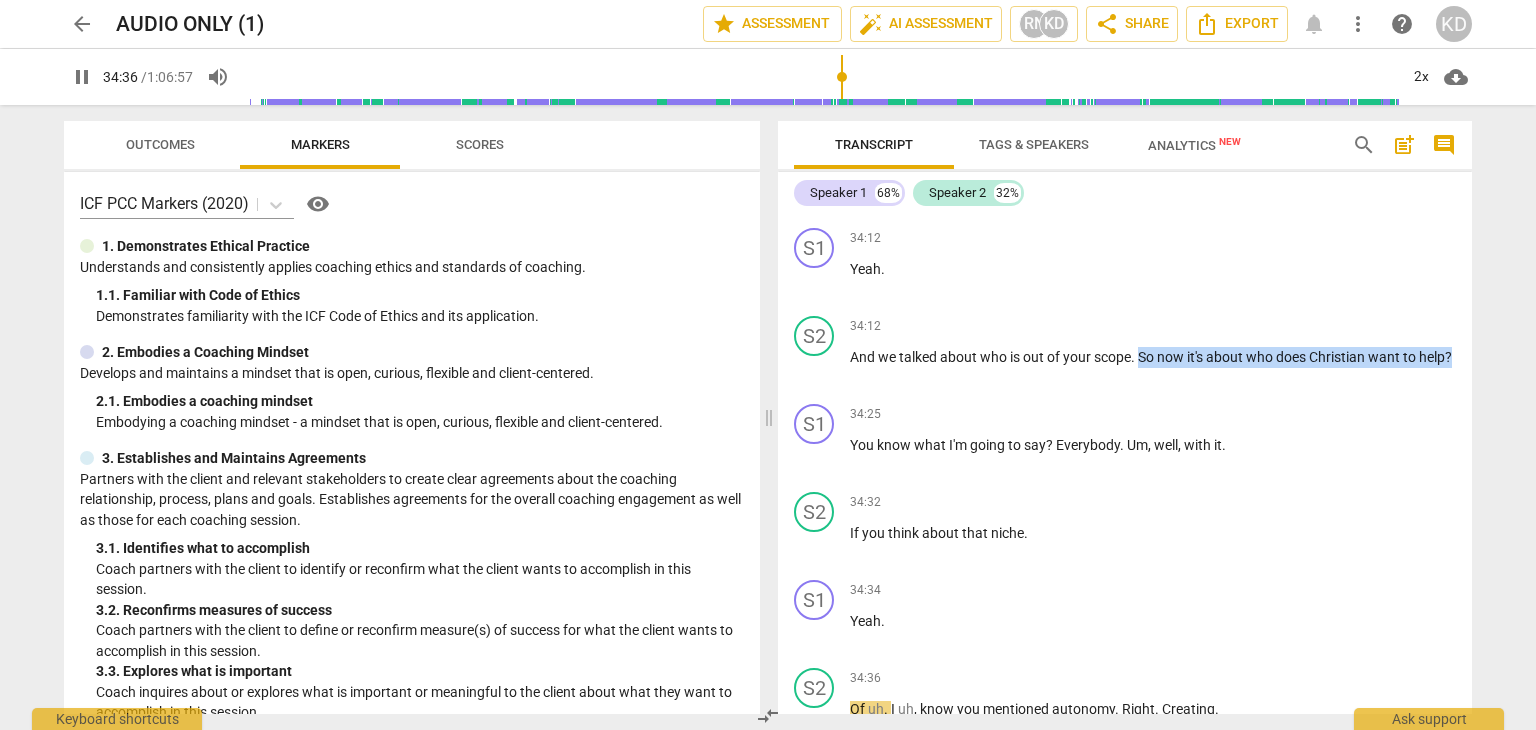 scroll, scrollTop: 8831, scrollLeft: 0, axis: vertical 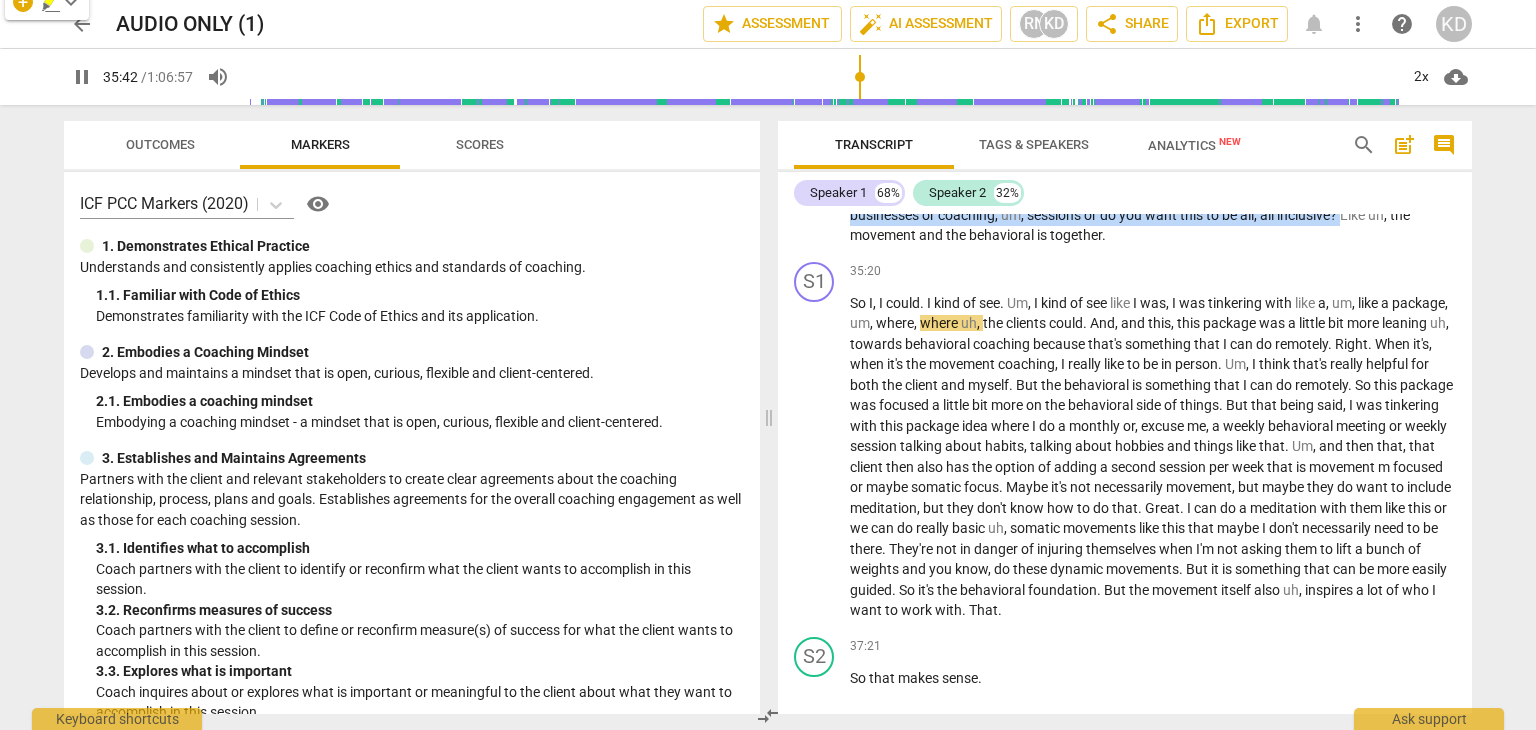 drag, startPoint x: 1198, startPoint y: 220, endPoint x: 1348, endPoint y: 249, distance: 152.77762 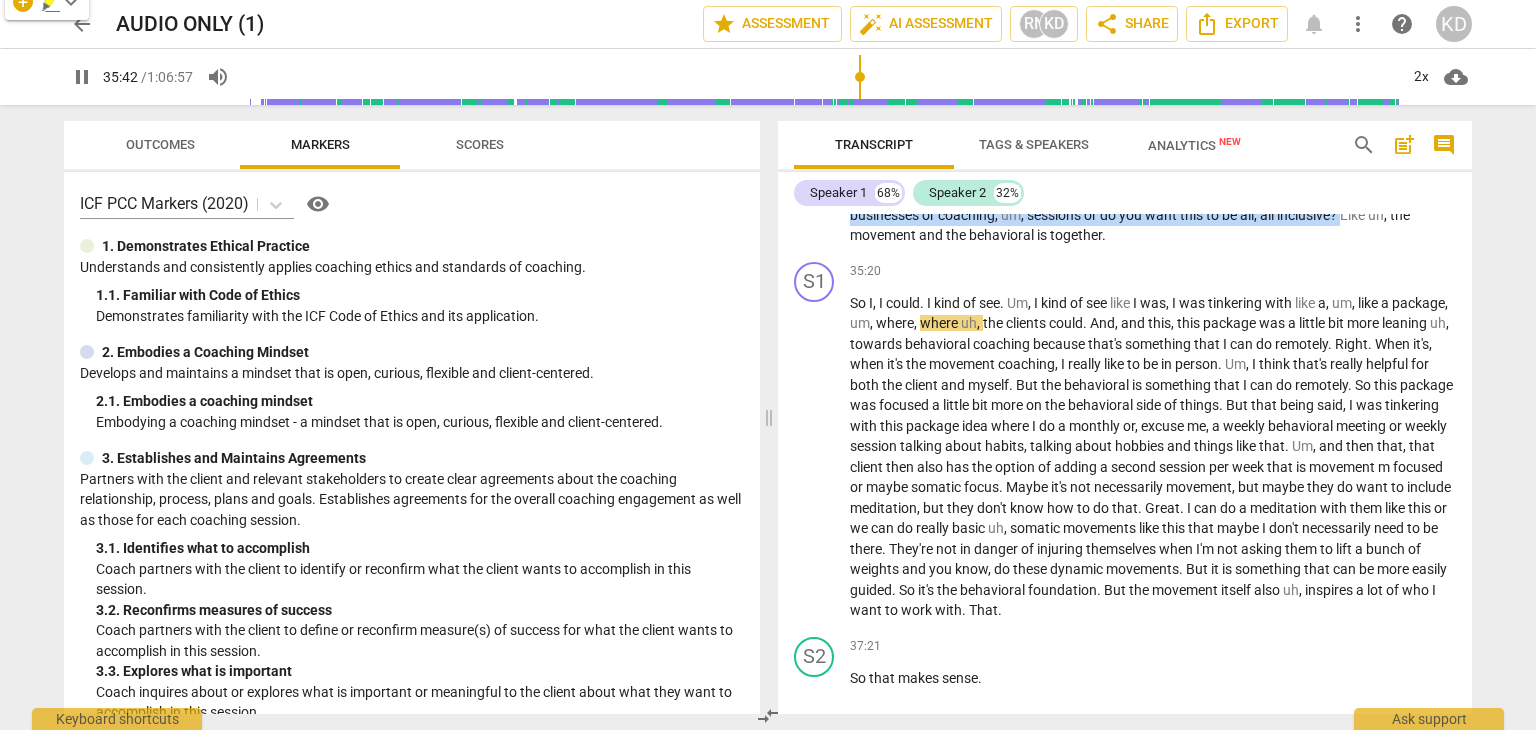 click on "So just as a side note with this . Are these two separate . Could these be potentially two separate businesses or coaching , um , sessions or do you want this to be all , all inclusive ? Like uh , the movement and the behavioral is together ." at bounding box center [1153, 215] 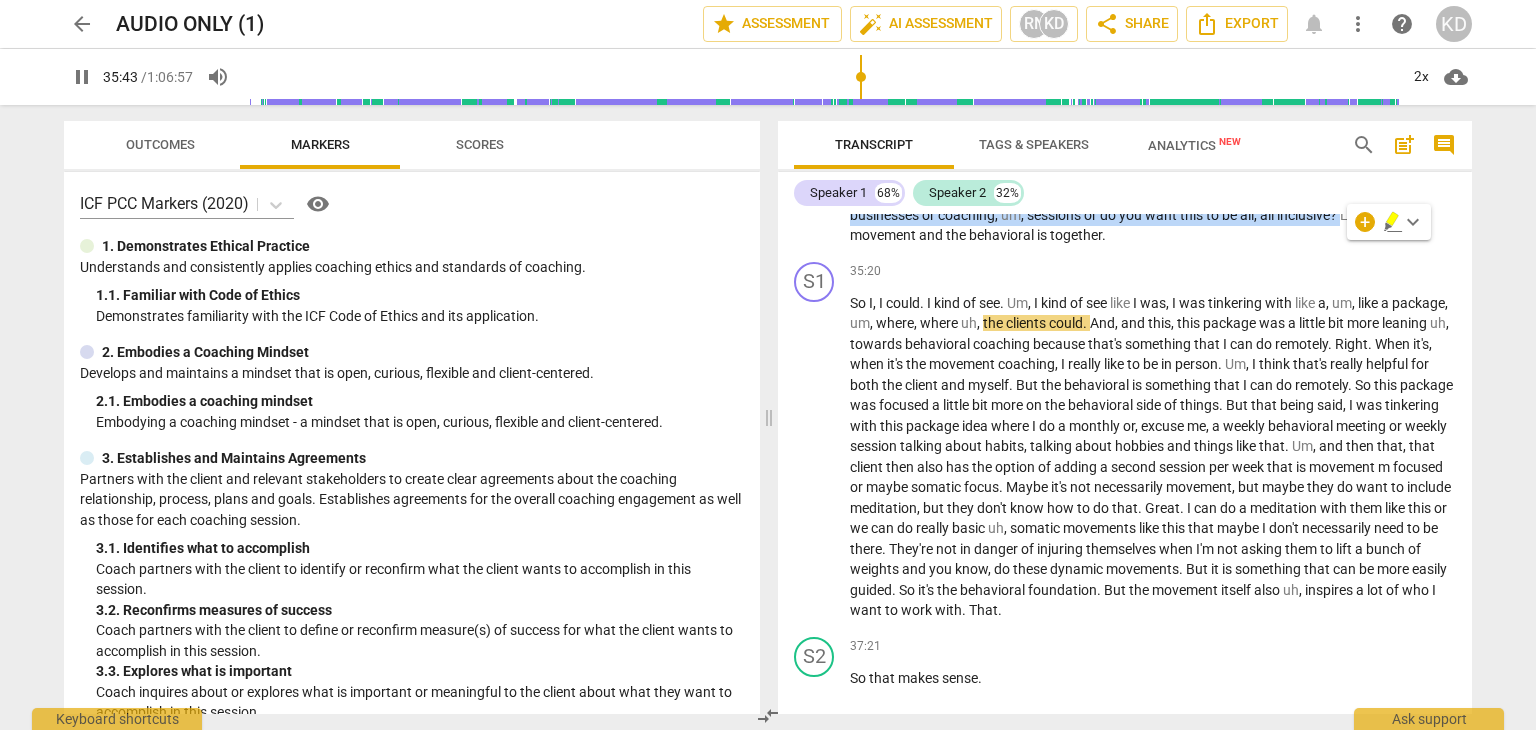 copy on "Could these be potentially two separate businesses or coaching , um , sessions or do you want this to be all , all inclusive ?" 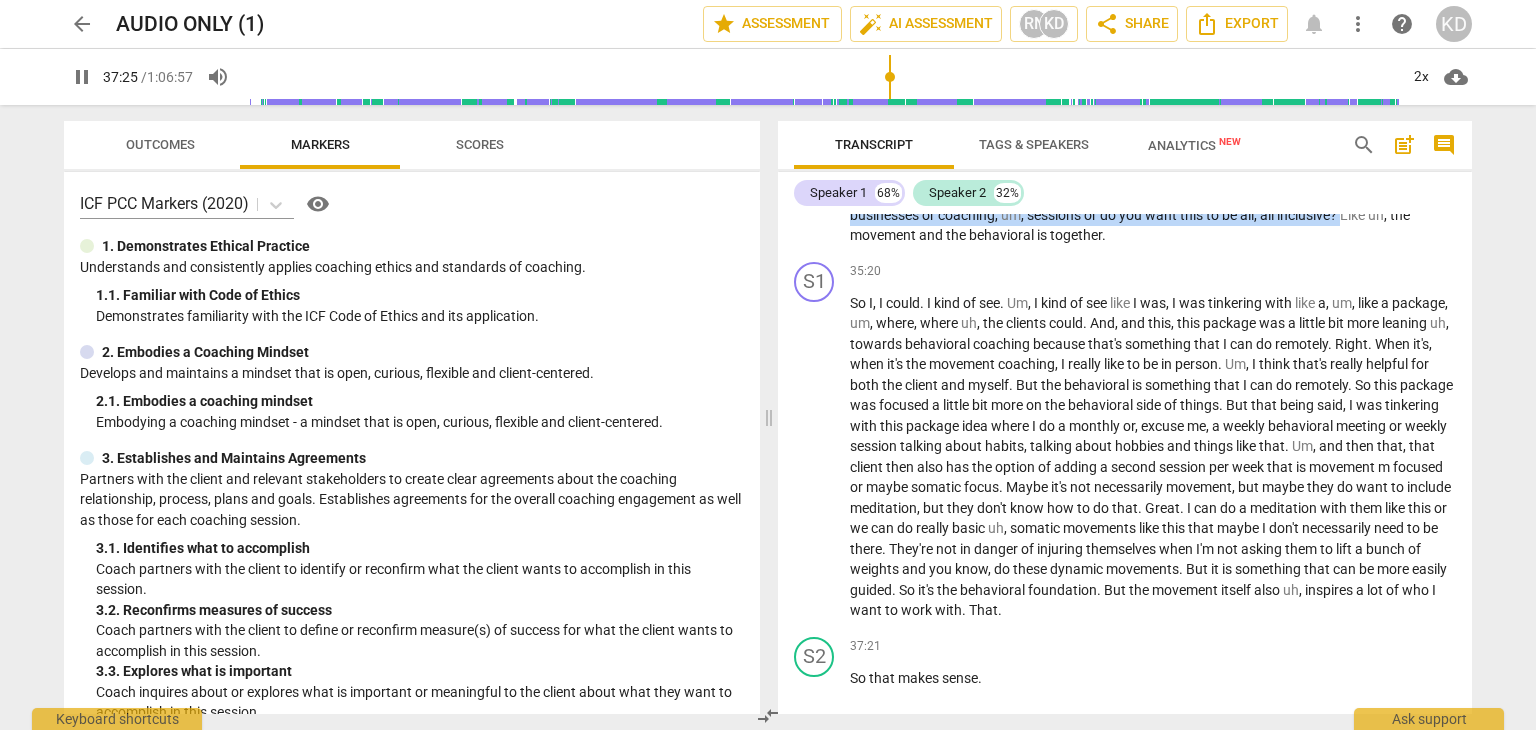 scroll, scrollTop: 9925, scrollLeft: 0, axis: vertical 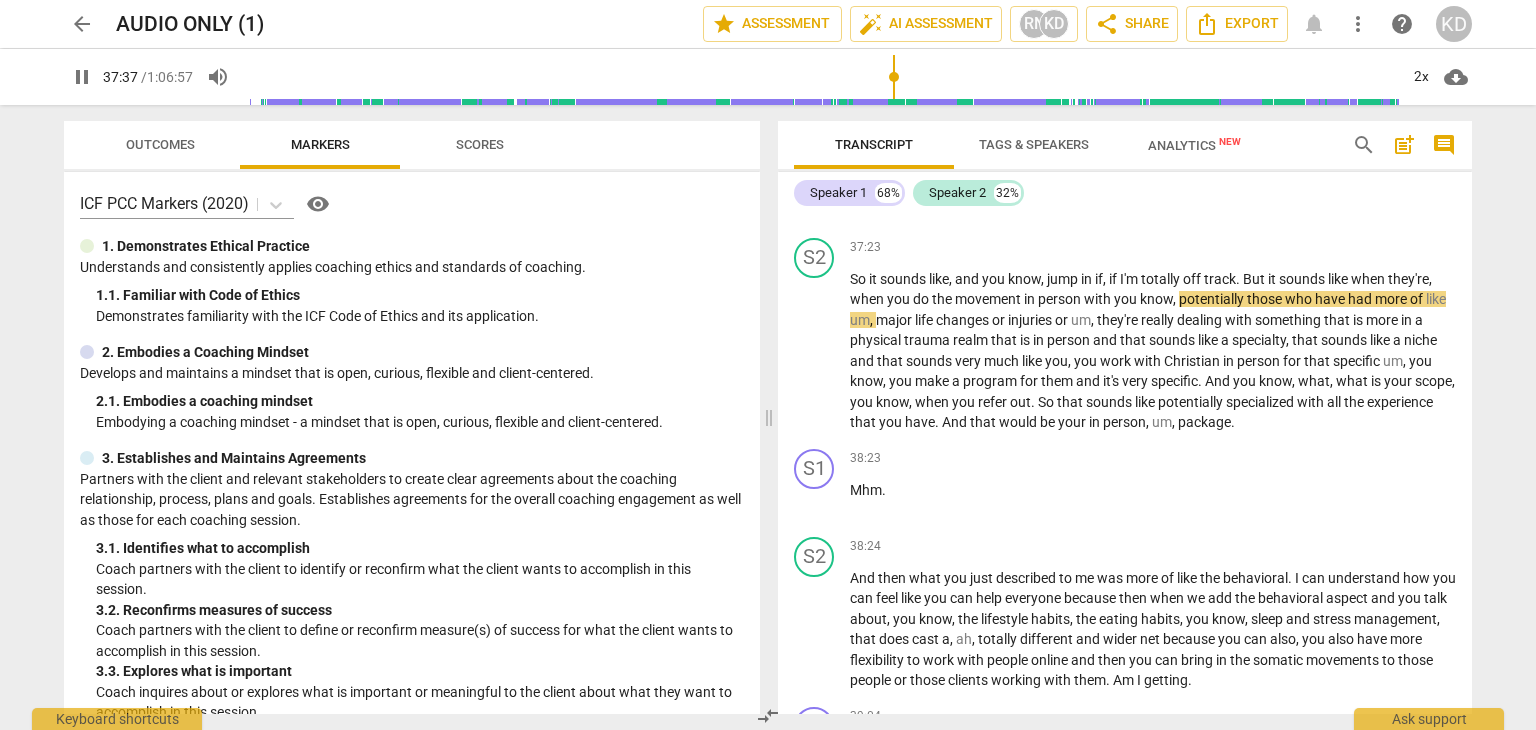 click on "pause" at bounding box center [815, 352] 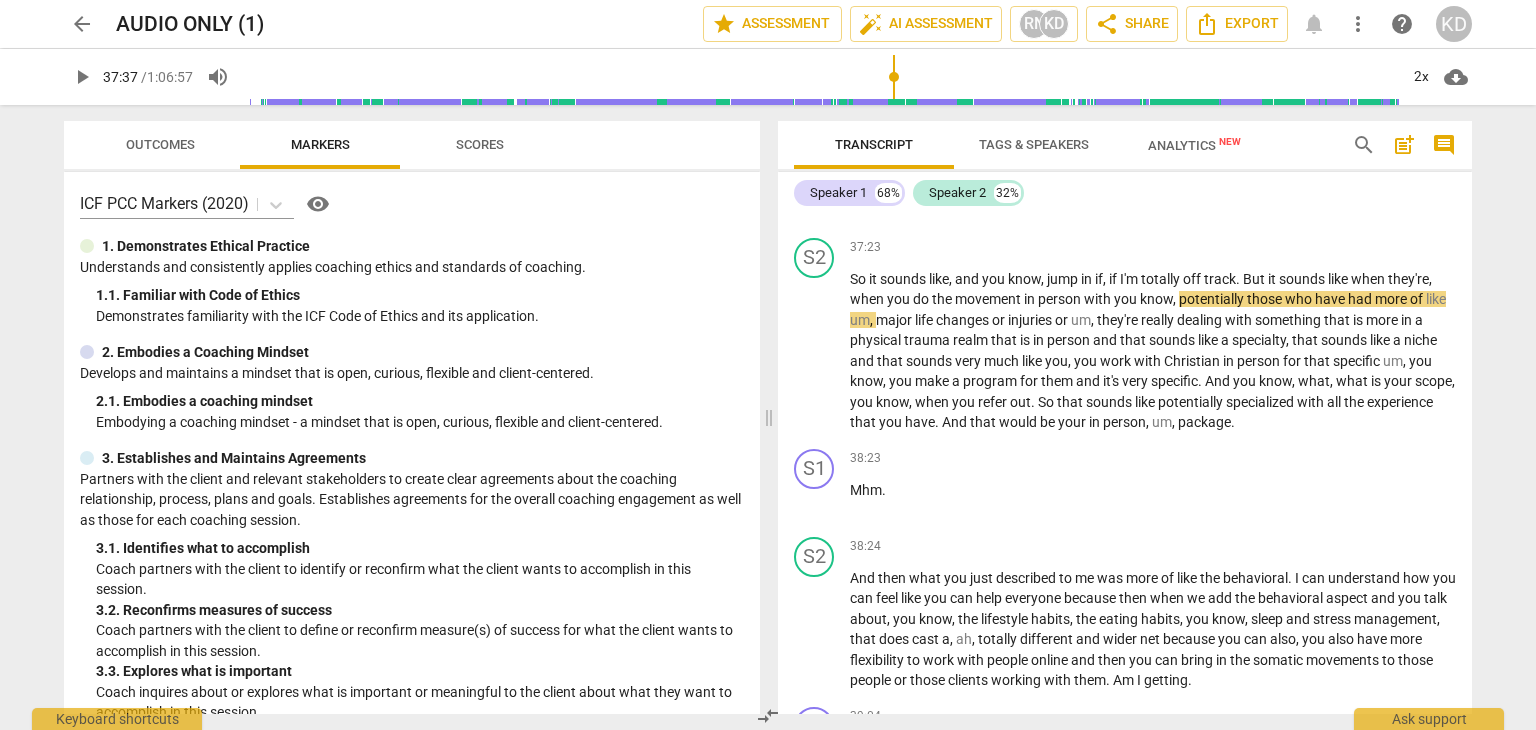 click on "play_arrow" at bounding box center (815, 352) 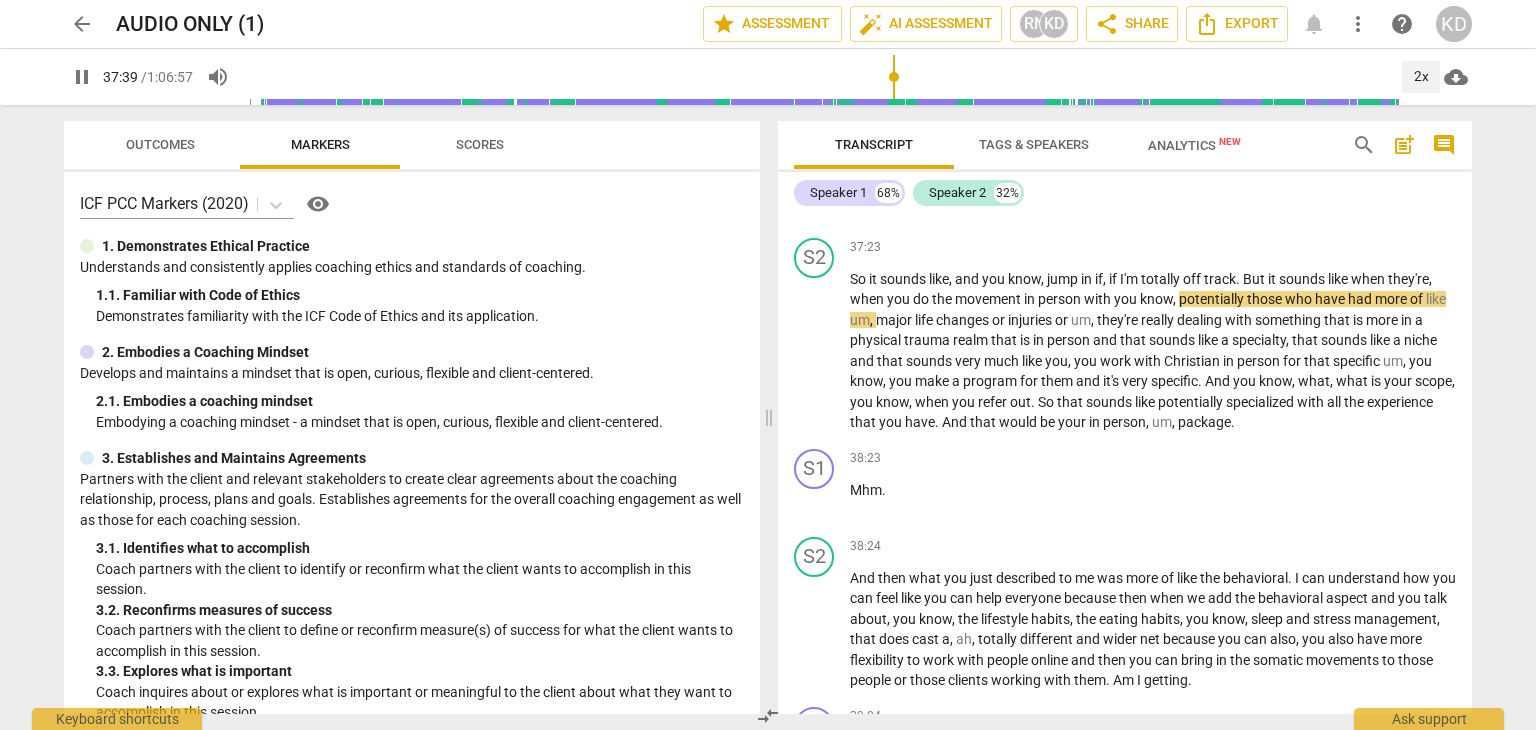 click on "2x" at bounding box center (1421, 77) 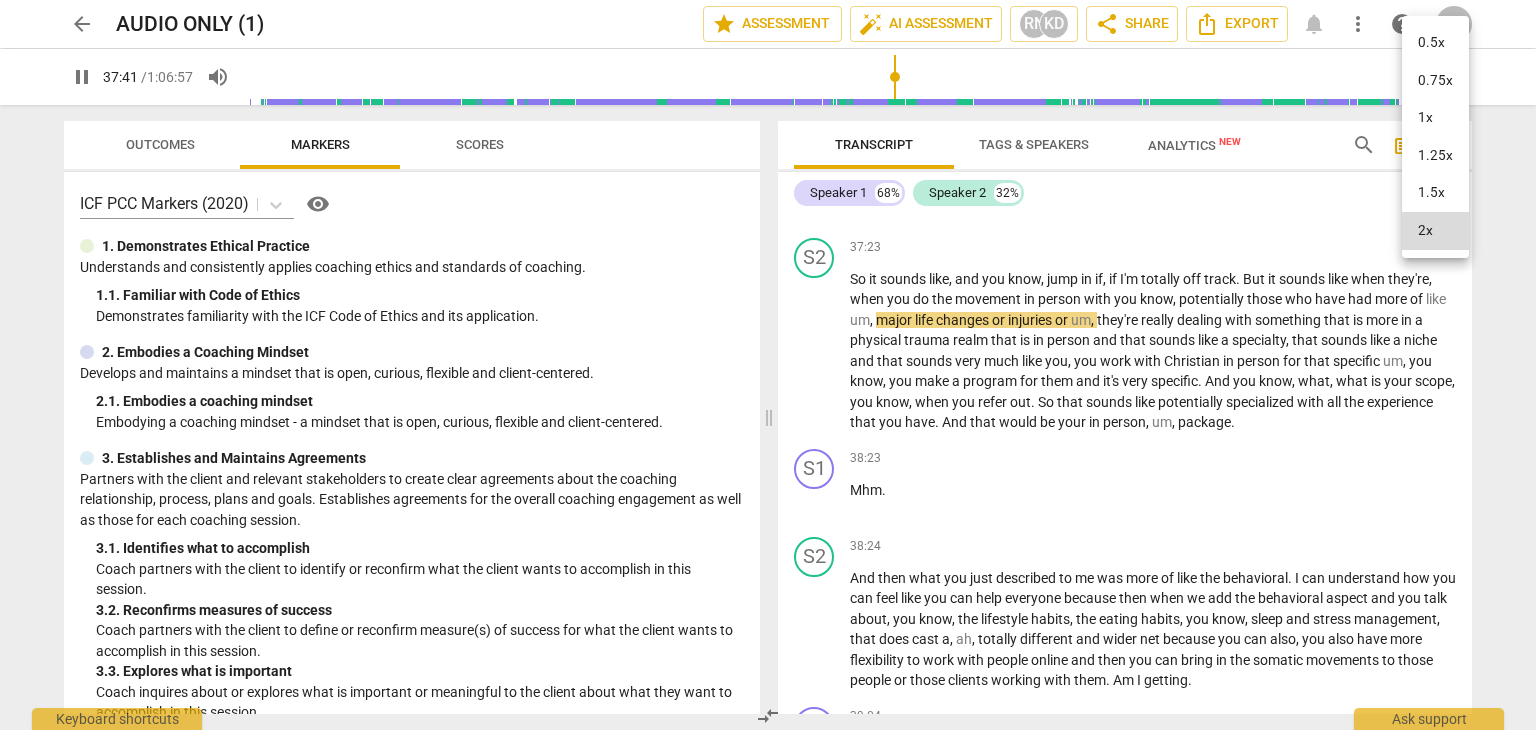 click at bounding box center [768, 365] 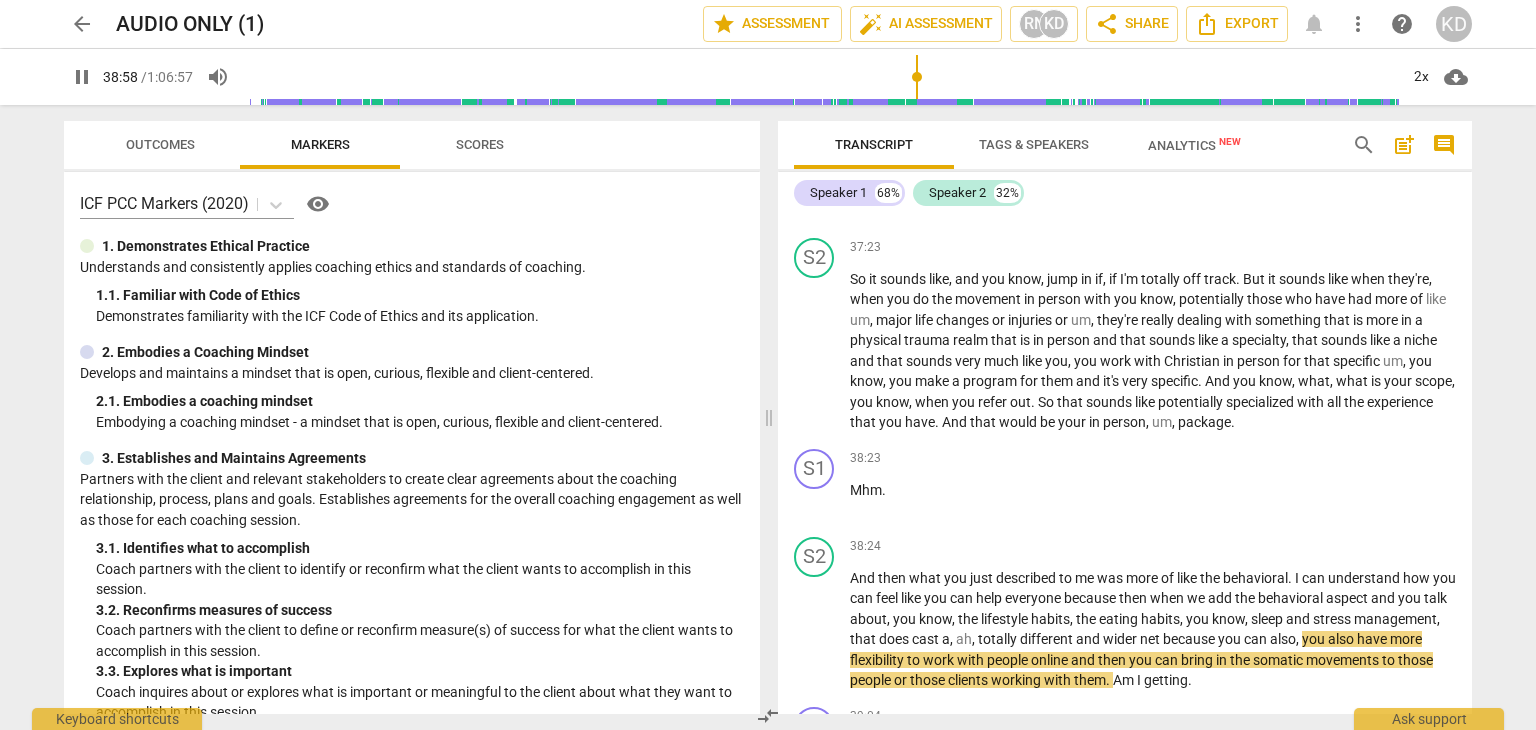drag, startPoint x: 848, startPoint y: 312, endPoint x: 1345, endPoint y: 383, distance: 502.0458 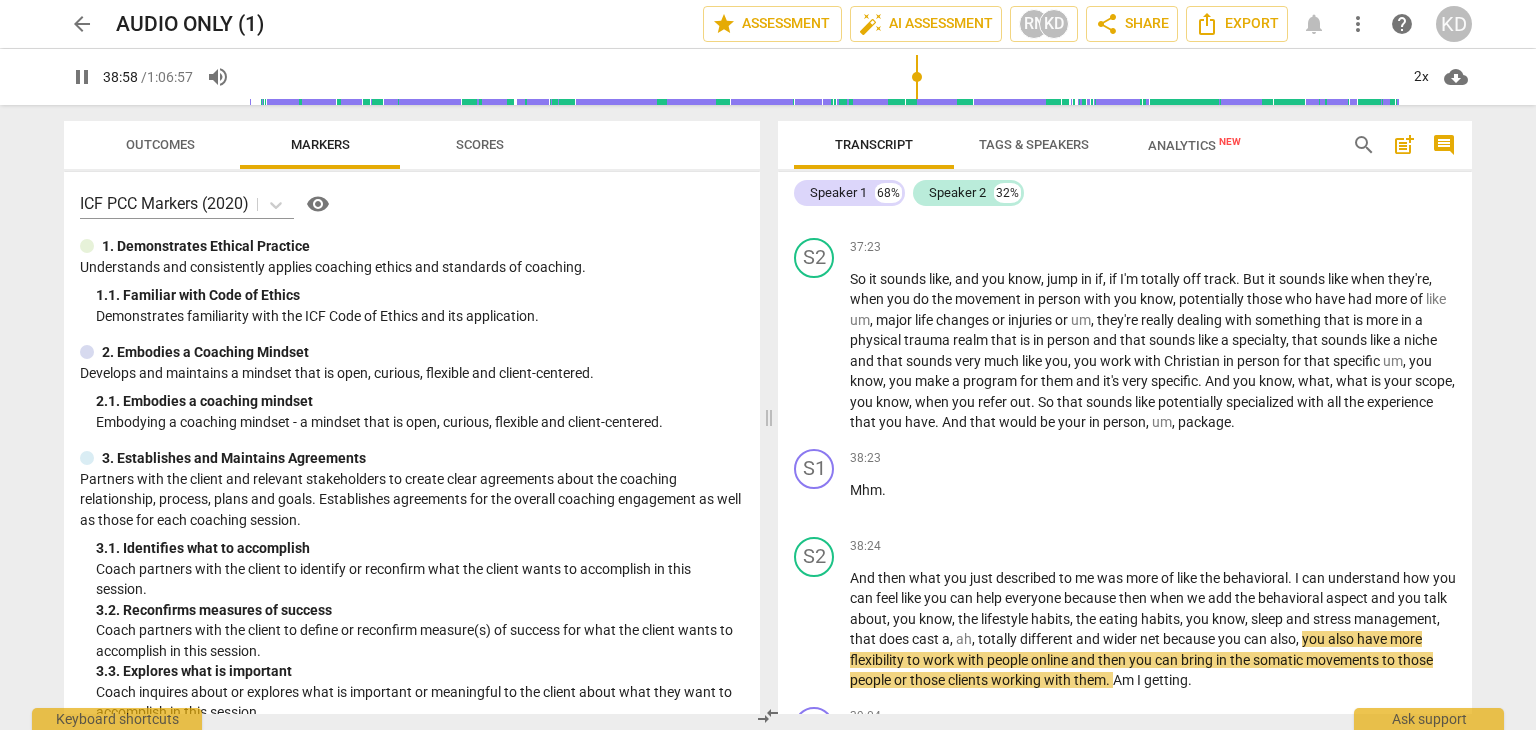 click on "So it sounds like , and you know , jump in if , if I'm totally off track . But it sounds like when they're , when you do the movement in person with you know , potentially those who have had more of like um , major life changes or injuries or um , they're really dealing with something that is more in a physical trauma realm that is in person and that sounds like a specialty , that sounds like a niche and that sounds very much like you , you work with [NAME] in person for that specific um , you know , you make a program for them and it's very specific . And you know , what , what is your scope , you know , when you refer out . So that sounds like potentially specialized with all the experience" at bounding box center (1125, 335) 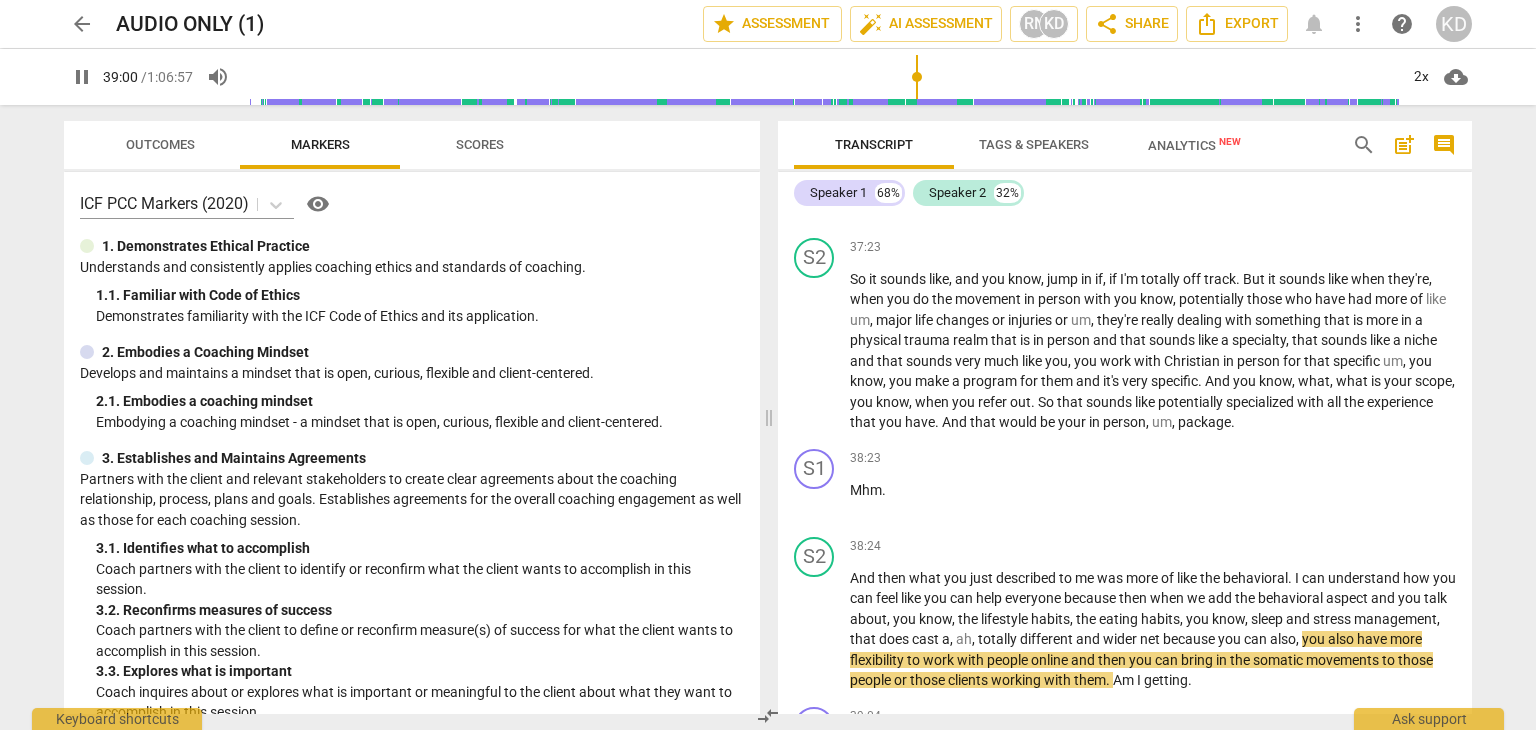 click on "Scores" at bounding box center (480, 144) 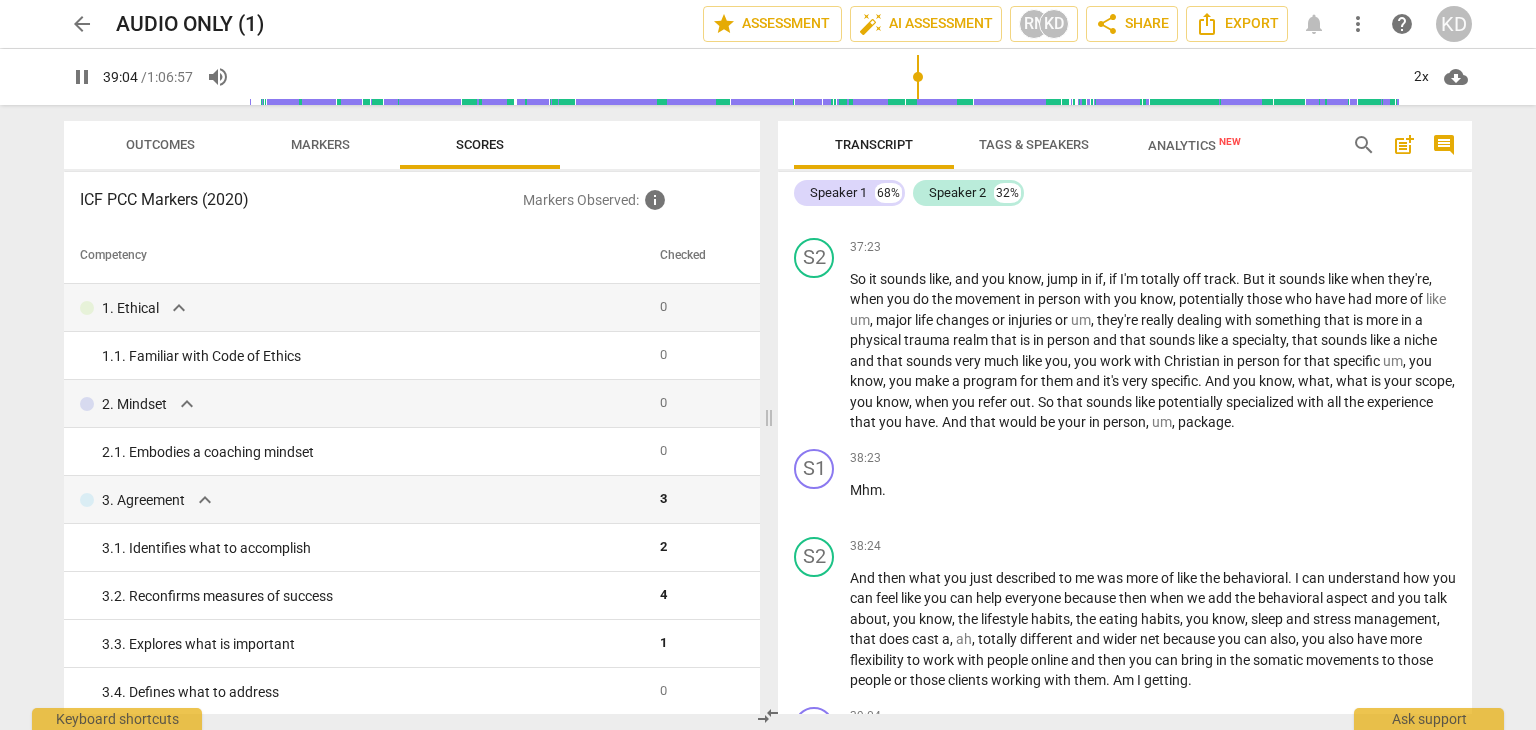 scroll, scrollTop: 10481, scrollLeft: 0, axis: vertical 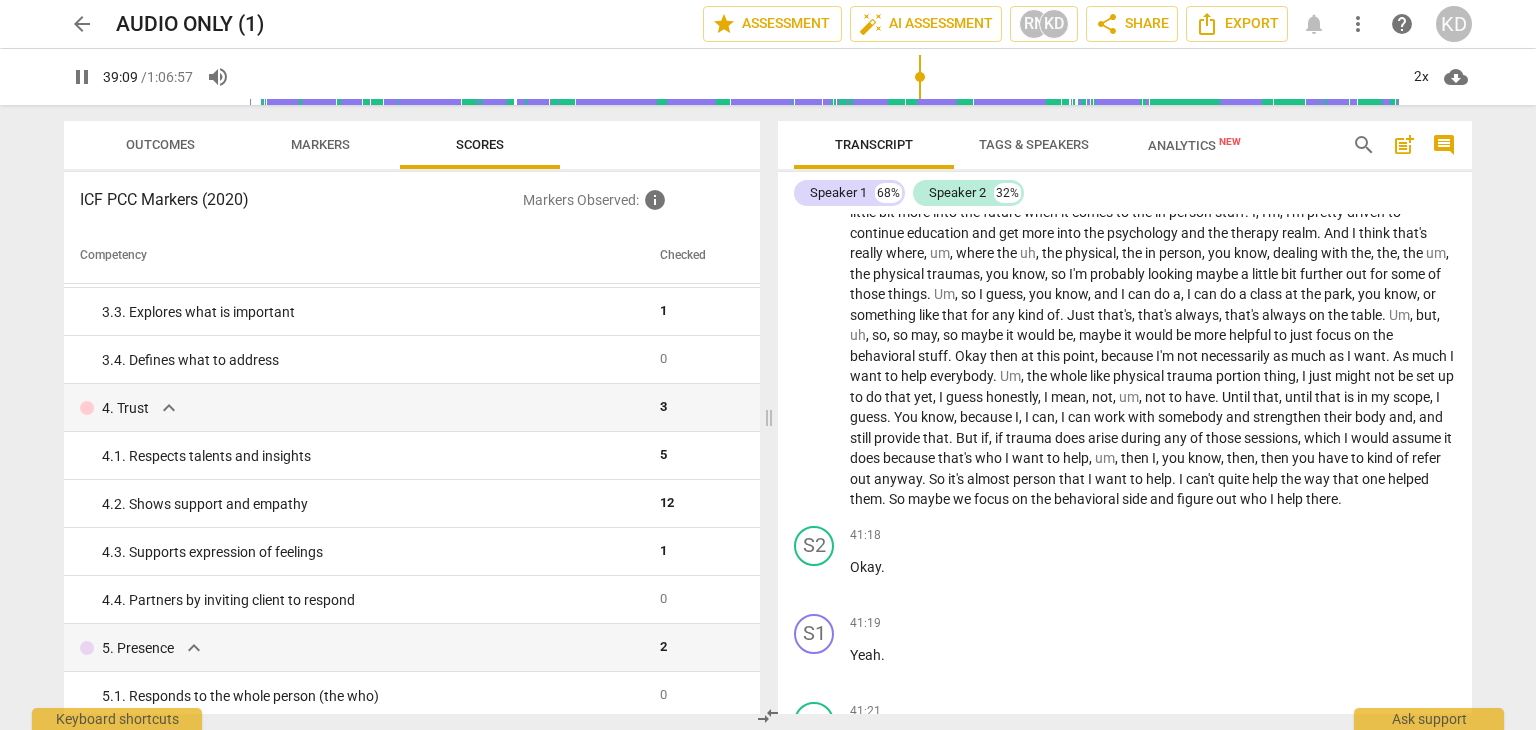 click on "4. 2. Shows support and empathy" at bounding box center [373, 504] 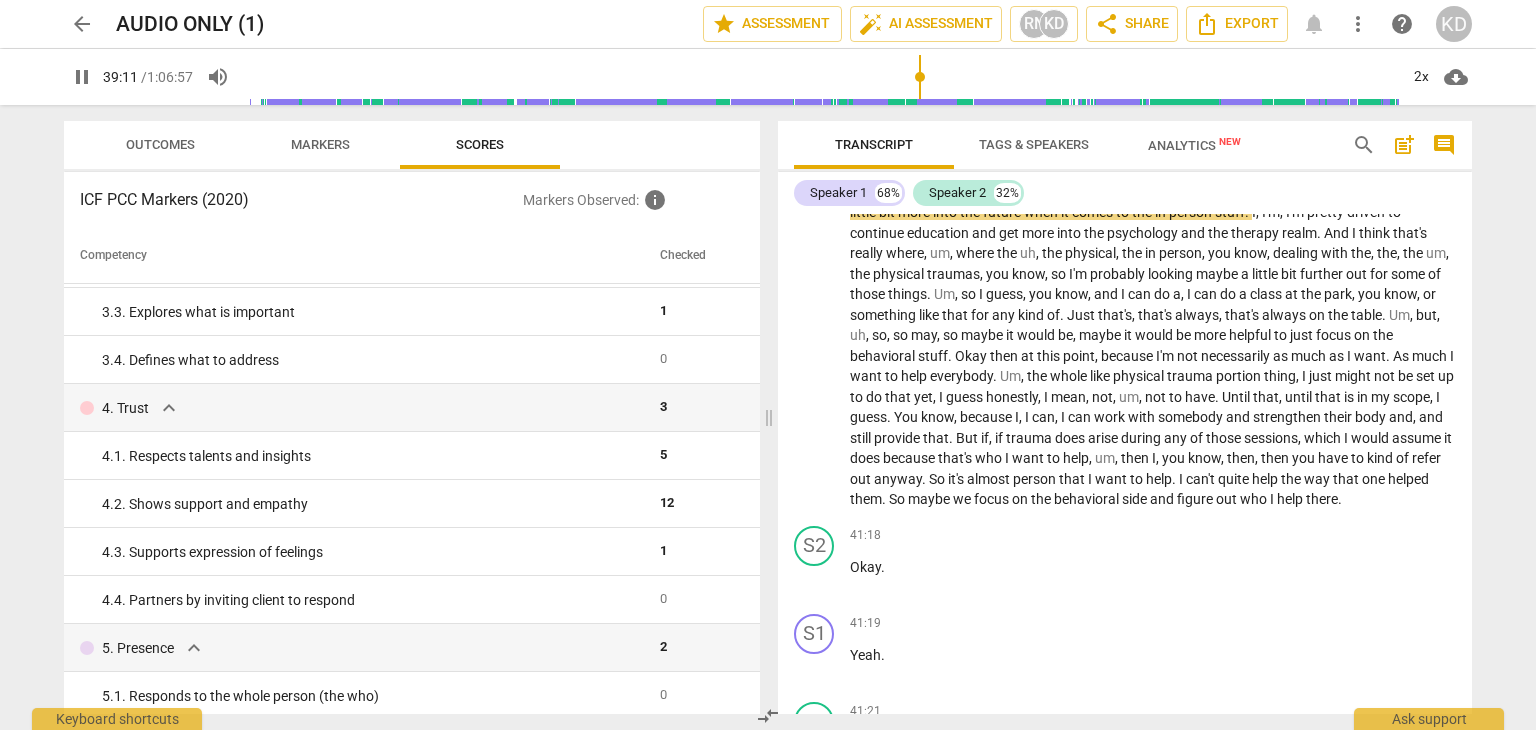 click on "12" at bounding box center (667, 502) 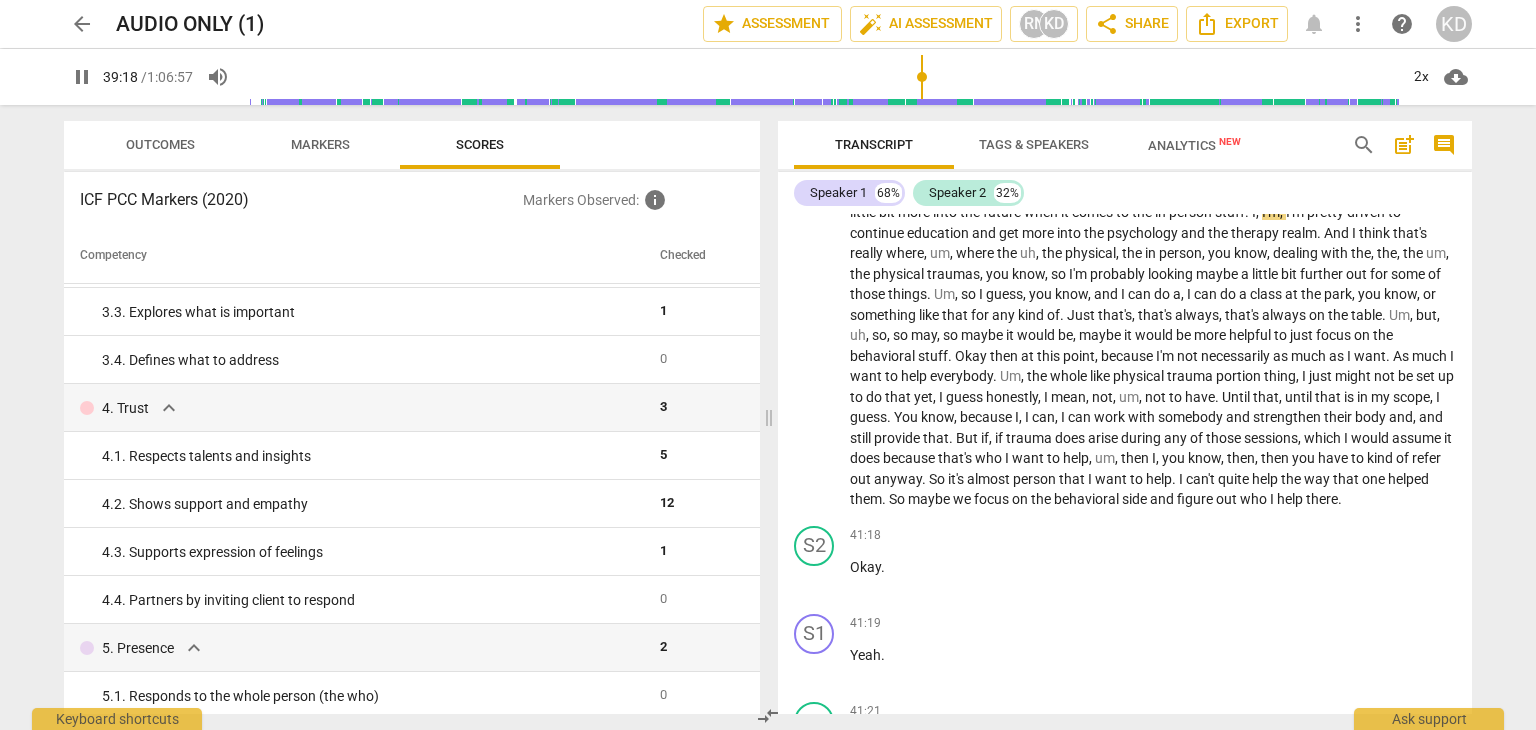 click on "pause" at bounding box center [815, 347] 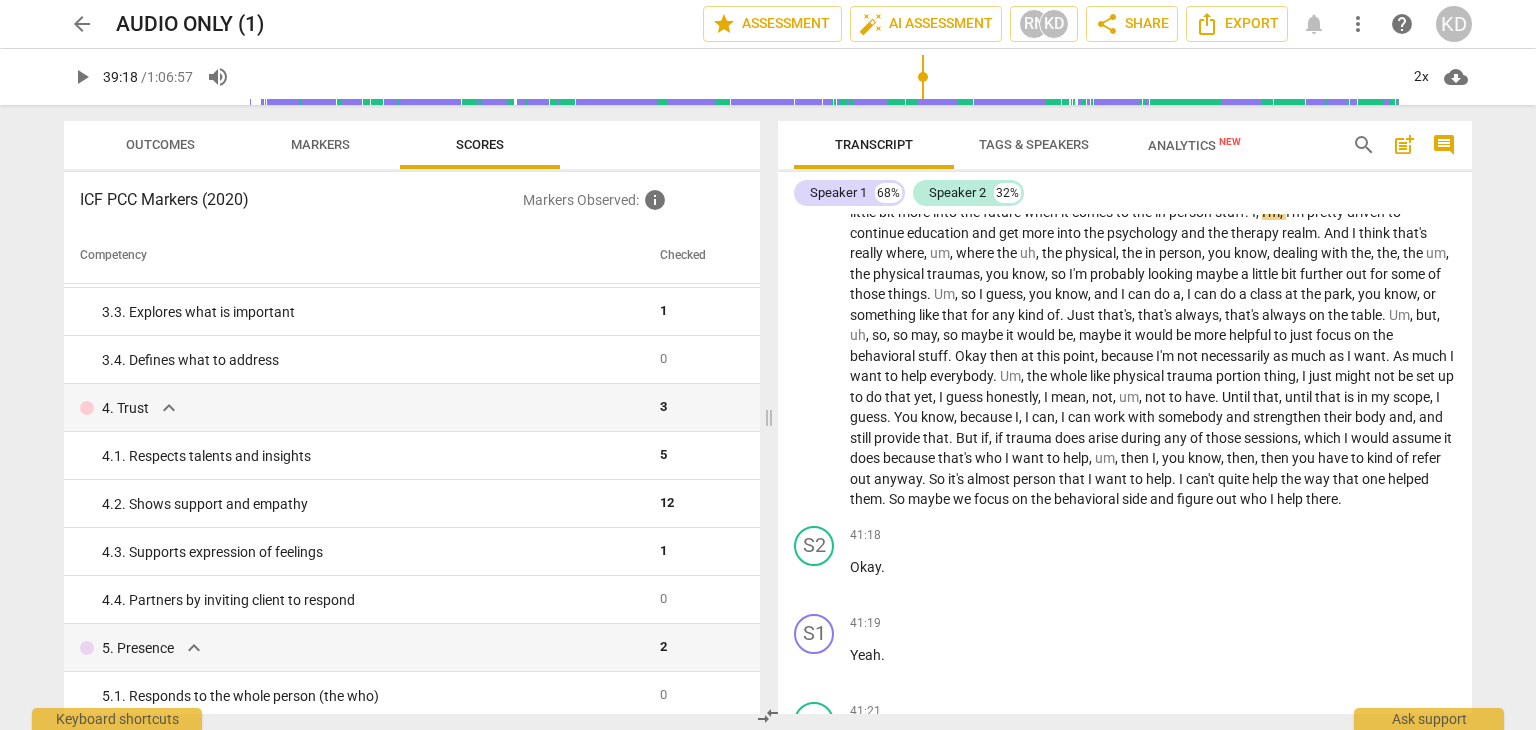 click on "play_arrow" at bounding box center (815, 347) 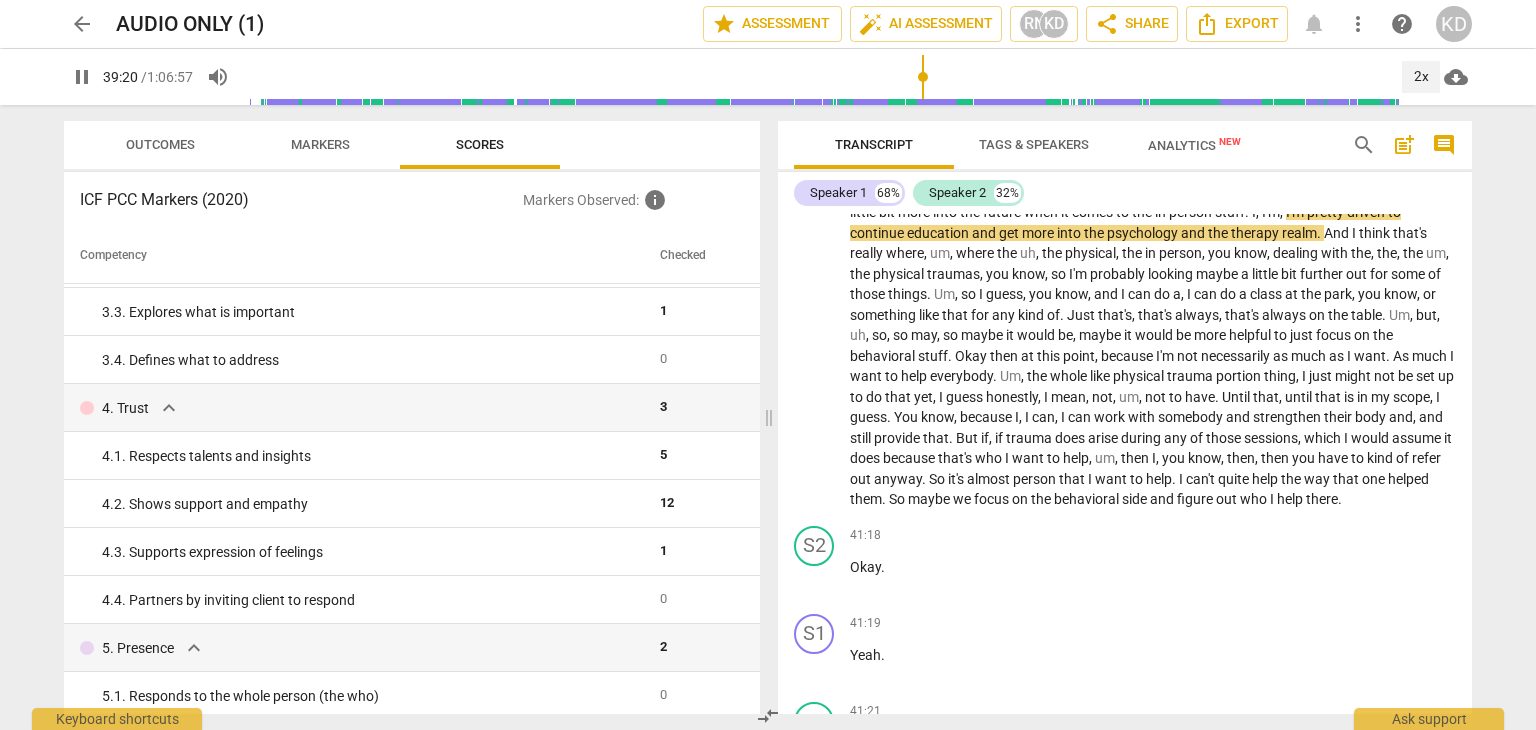 click on "2x" at bounding box center [1421, 77] 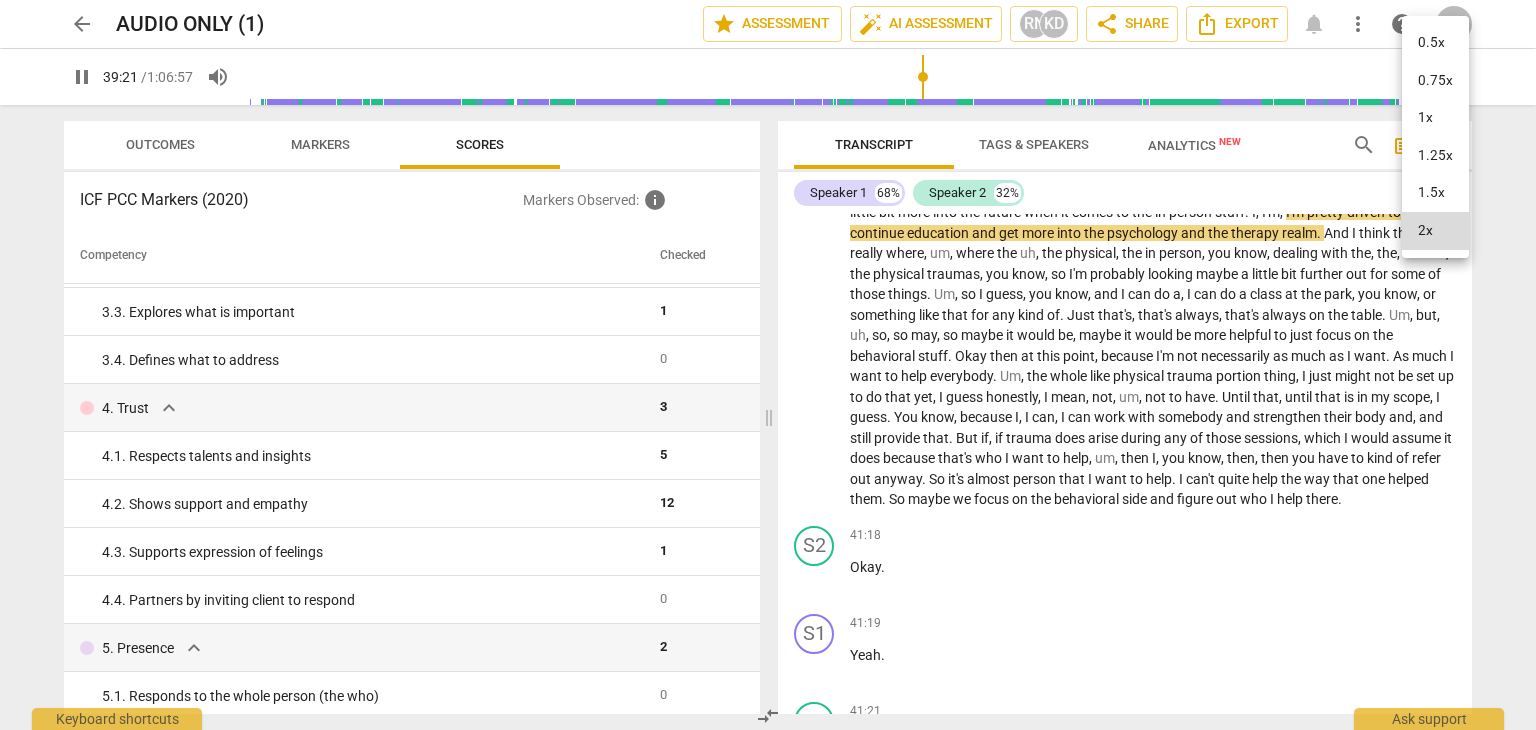 click on "2x" at bounding box center [1435, 231] 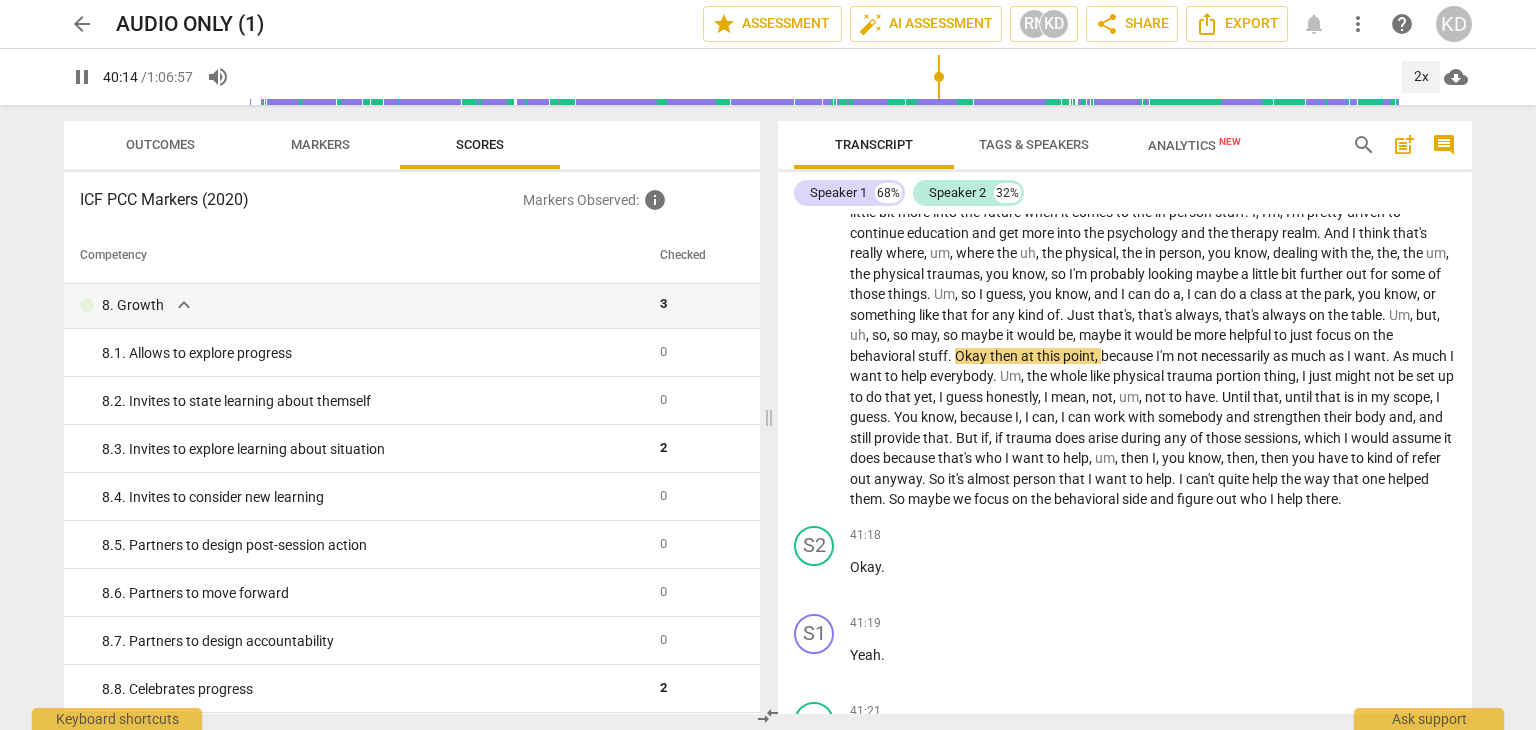 scroll, scrollTop: 1827, scrollLeft: 0, axis: vertical 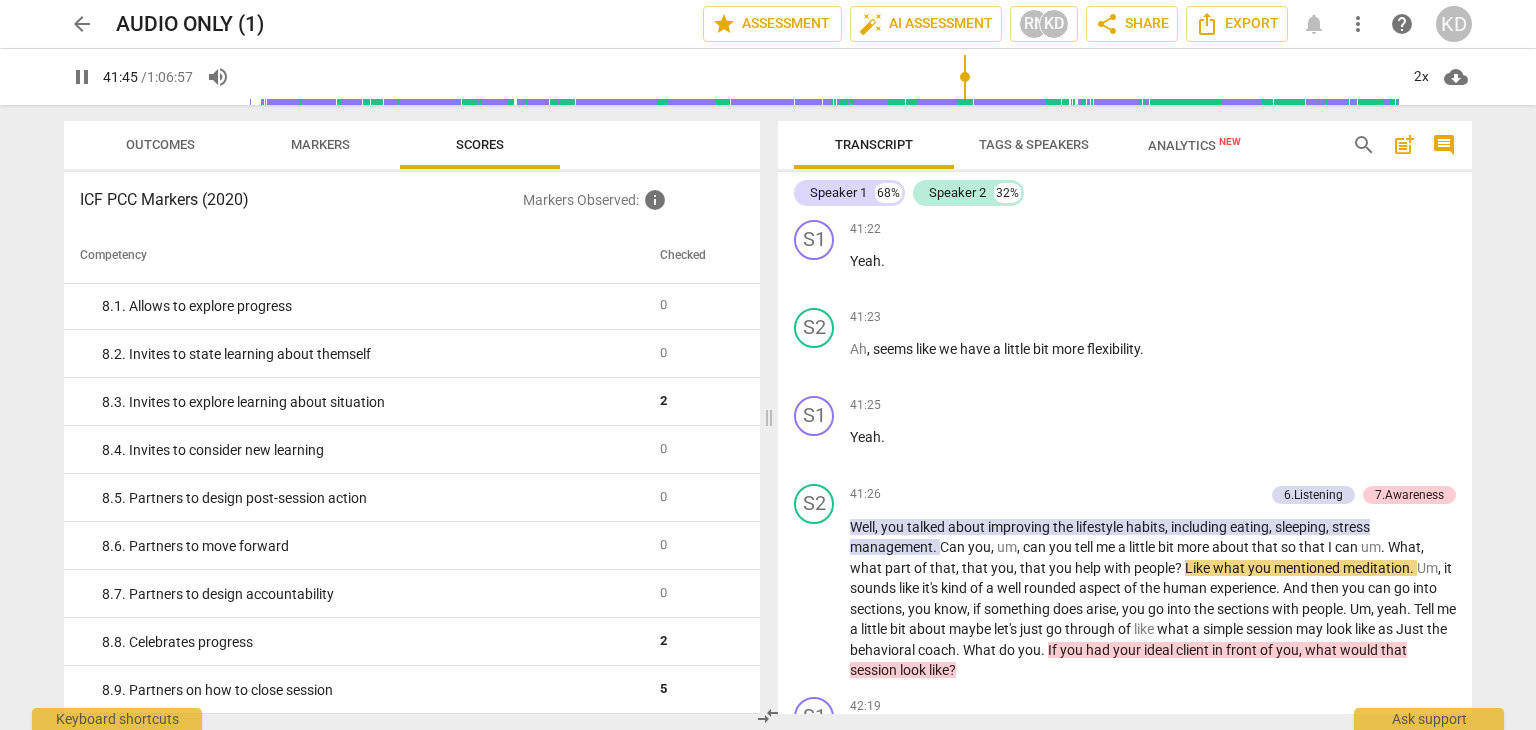 click on "pause" at bounding box center [815, 599] 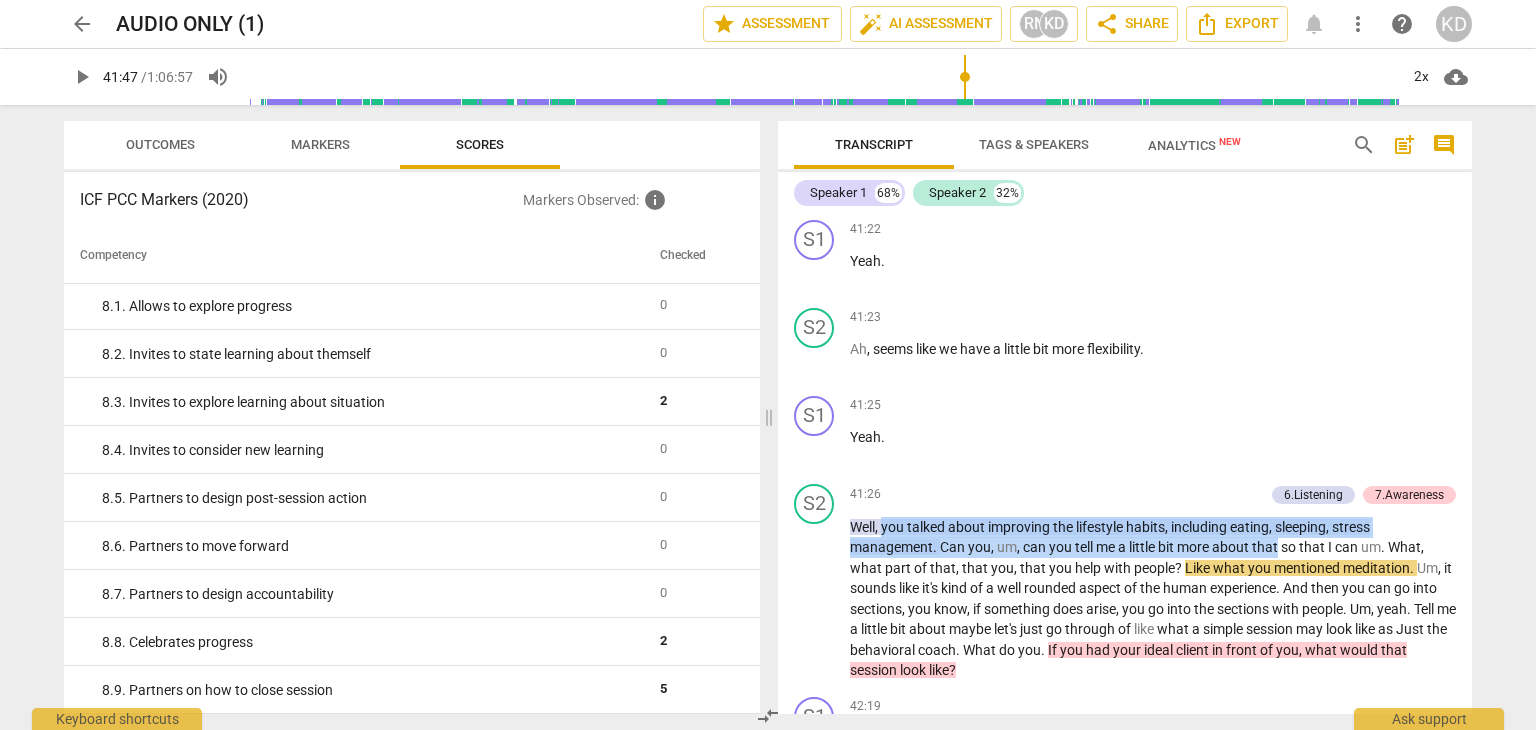 drag, startPoint x: 881, startPoint y: 570, endPoint x: 1278, endPoint y: 597, distance: 397.91708 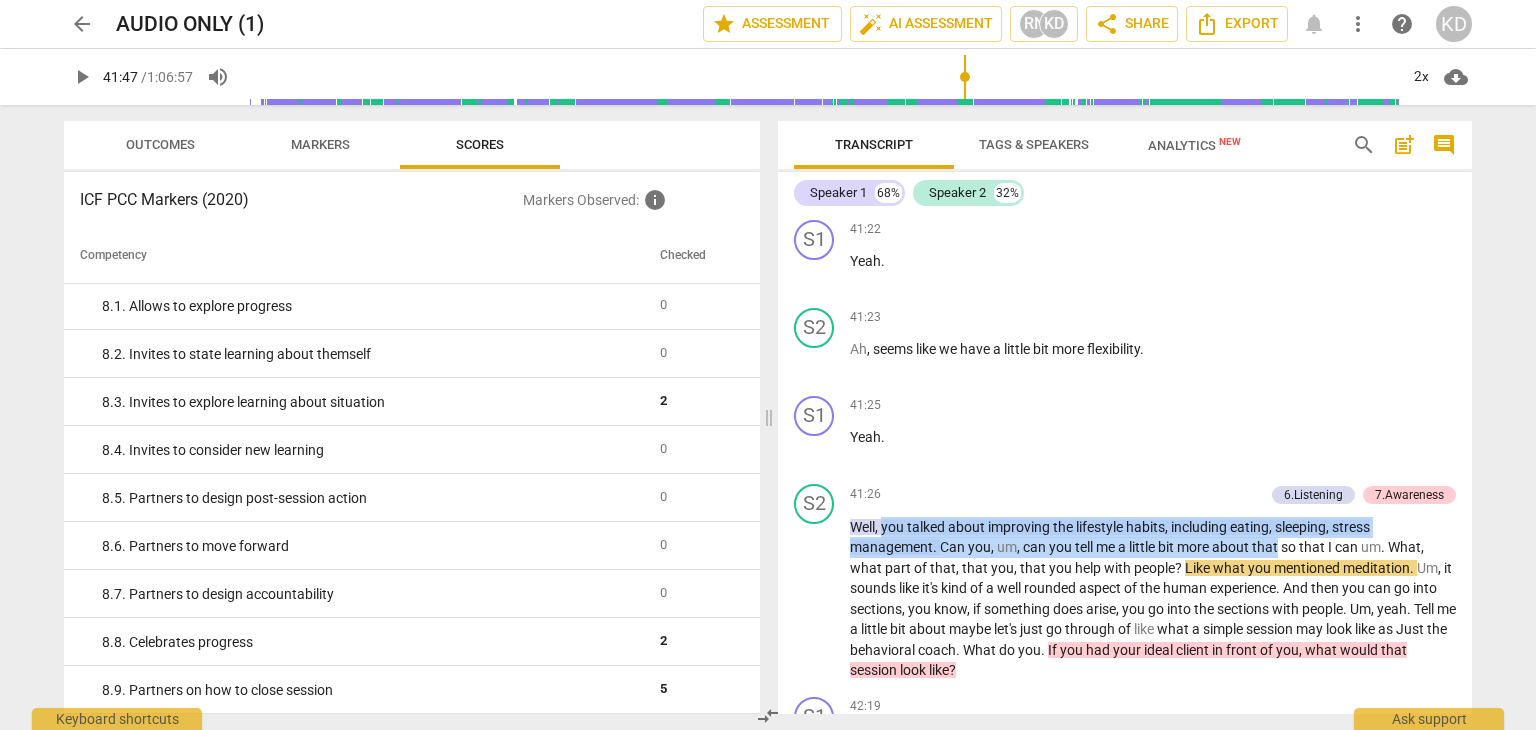 click on "Well , you talked about improving the lifestyle habits , including eating , sleeping , stress management . Can you , um , can you tell me a little bit more about that so that I can um . What , what part of that , that you , that you help with people ? Like what you mentioned meditation . Um , it sounds like it's kind of a well rounded aspect of the human experience . And then you can go into sections , you know , if something does arise , you go into the sections with people . Um , yeah . Tell me a little bit about maybe let's just go through of like what a simple session may look like as Just the behavioral coach . What do you . If you had your ideal client in front of you , what would that session look like ?" at bounding box center (1153, 599) 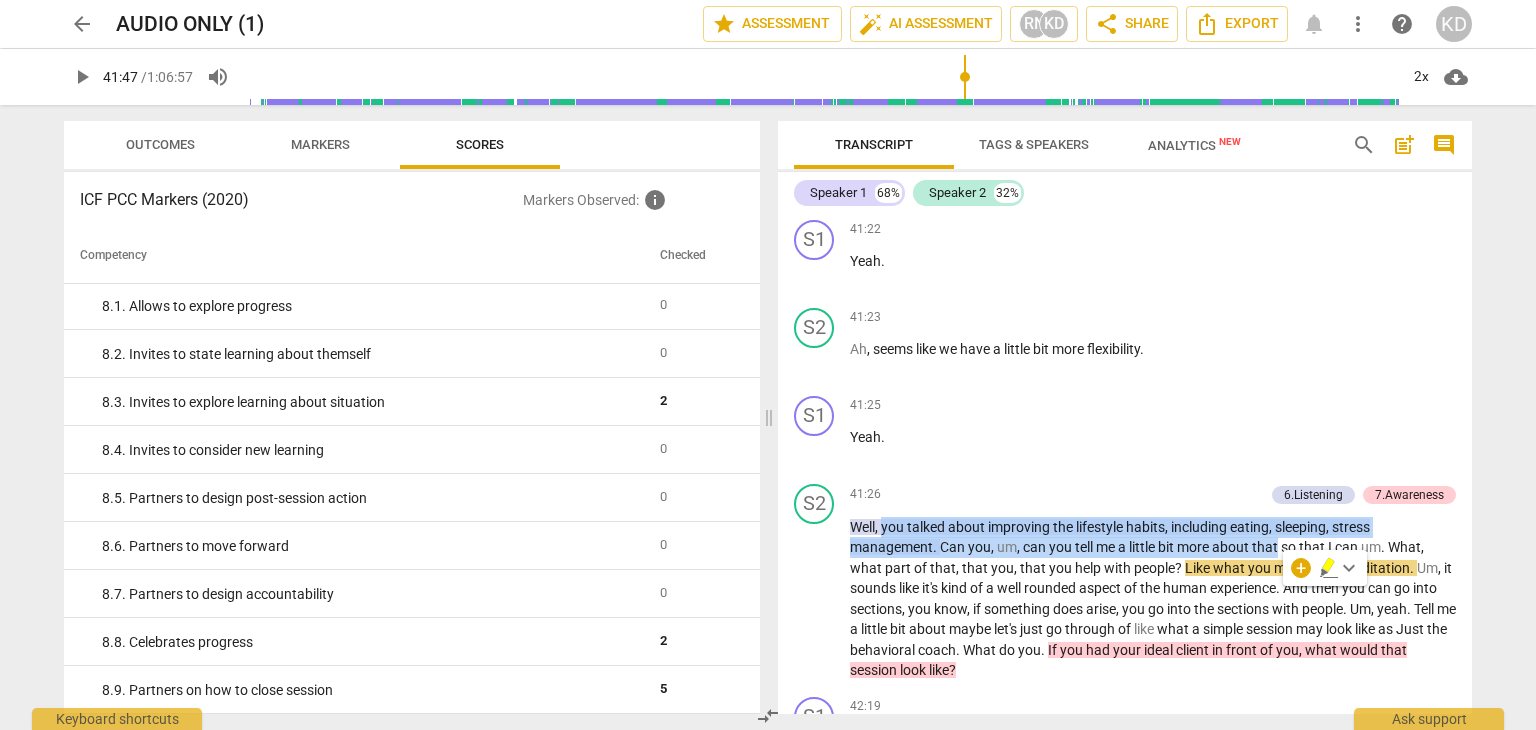 copy on "you   talked   about   improving   the   lifestyle   habits ,   including   eating ,   sleeping ,   stress   management .   Can   you ,   um ,   can   you   tell   me   a   little   bit   more   about   that" 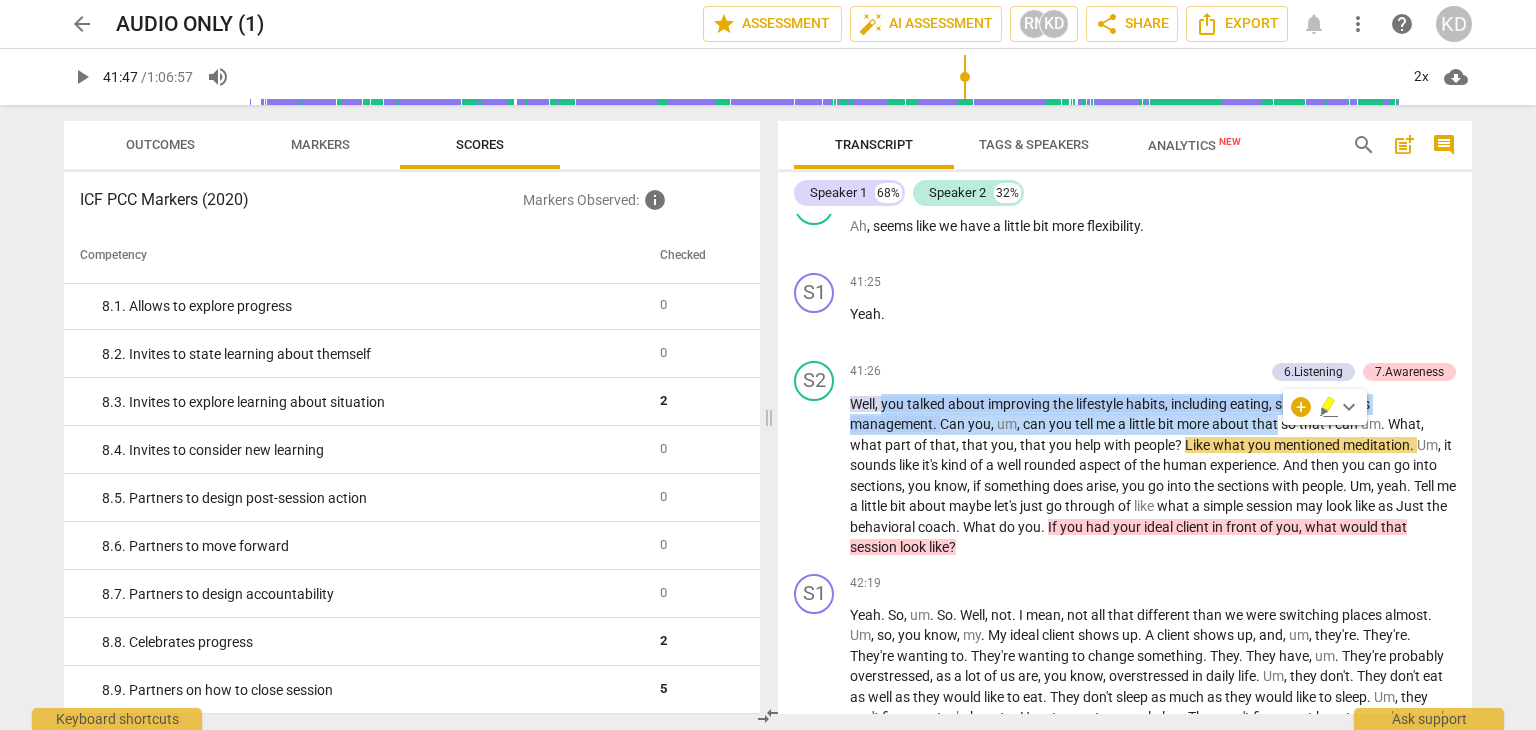 scroll, scrollTop: 11260, scrollLeft: 0, axis: vertical 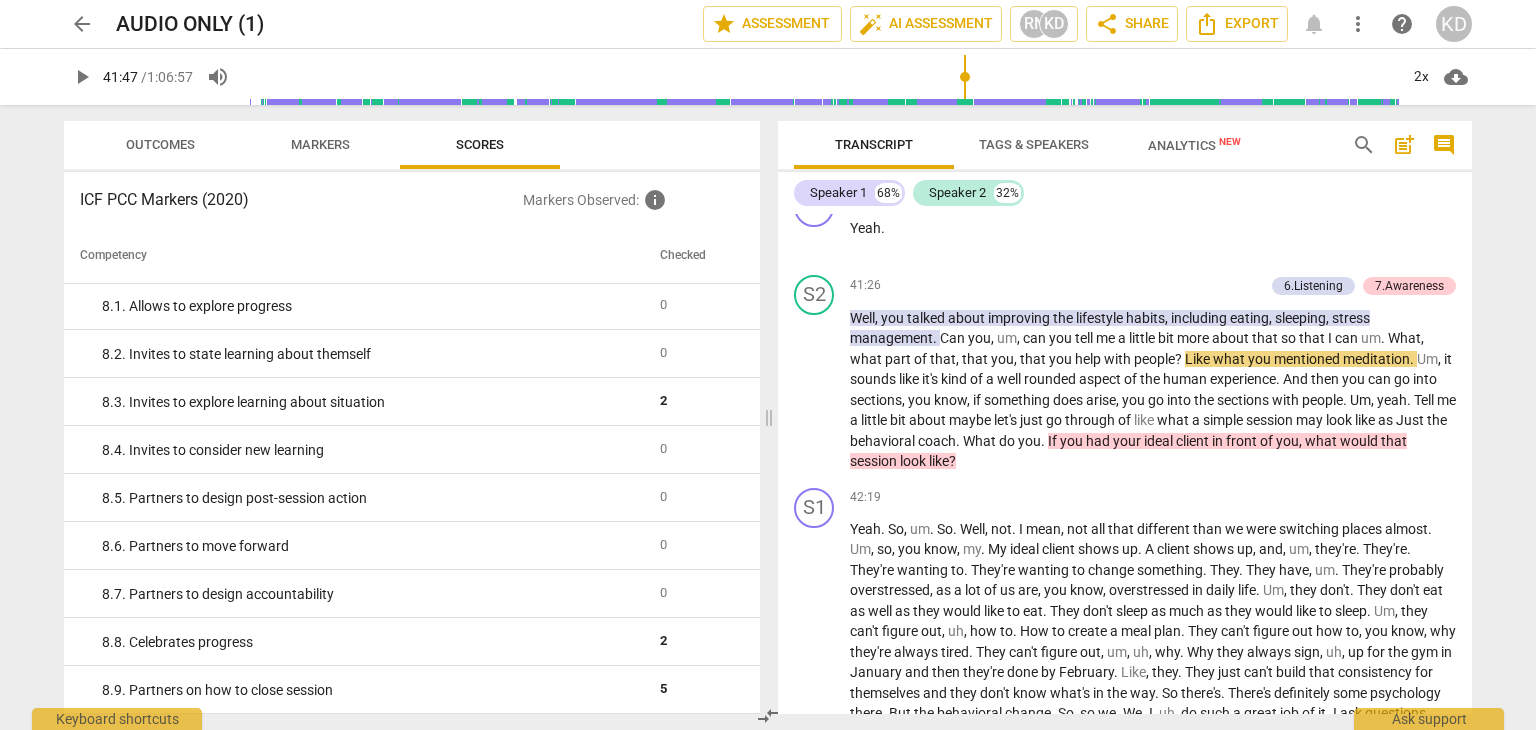 drag, startPoint x: 1096, startPoint y: 484, endPoint x: 1222, endPoint y: 483, distance: 126.00397 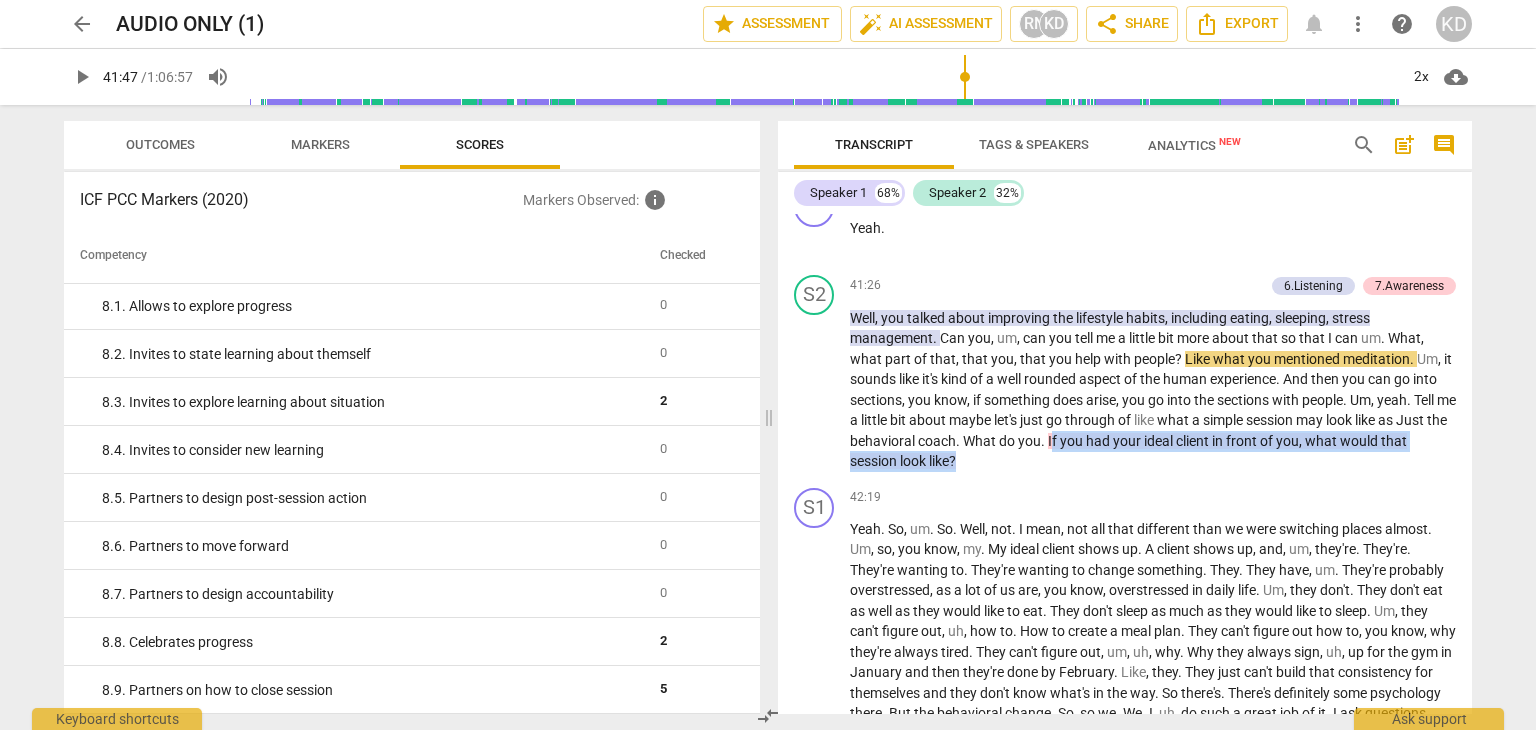 drag, startPoint x: 1103, startPoint y: 483, endPoint x: 1251, endPoint y: 537, distance: 157.54364 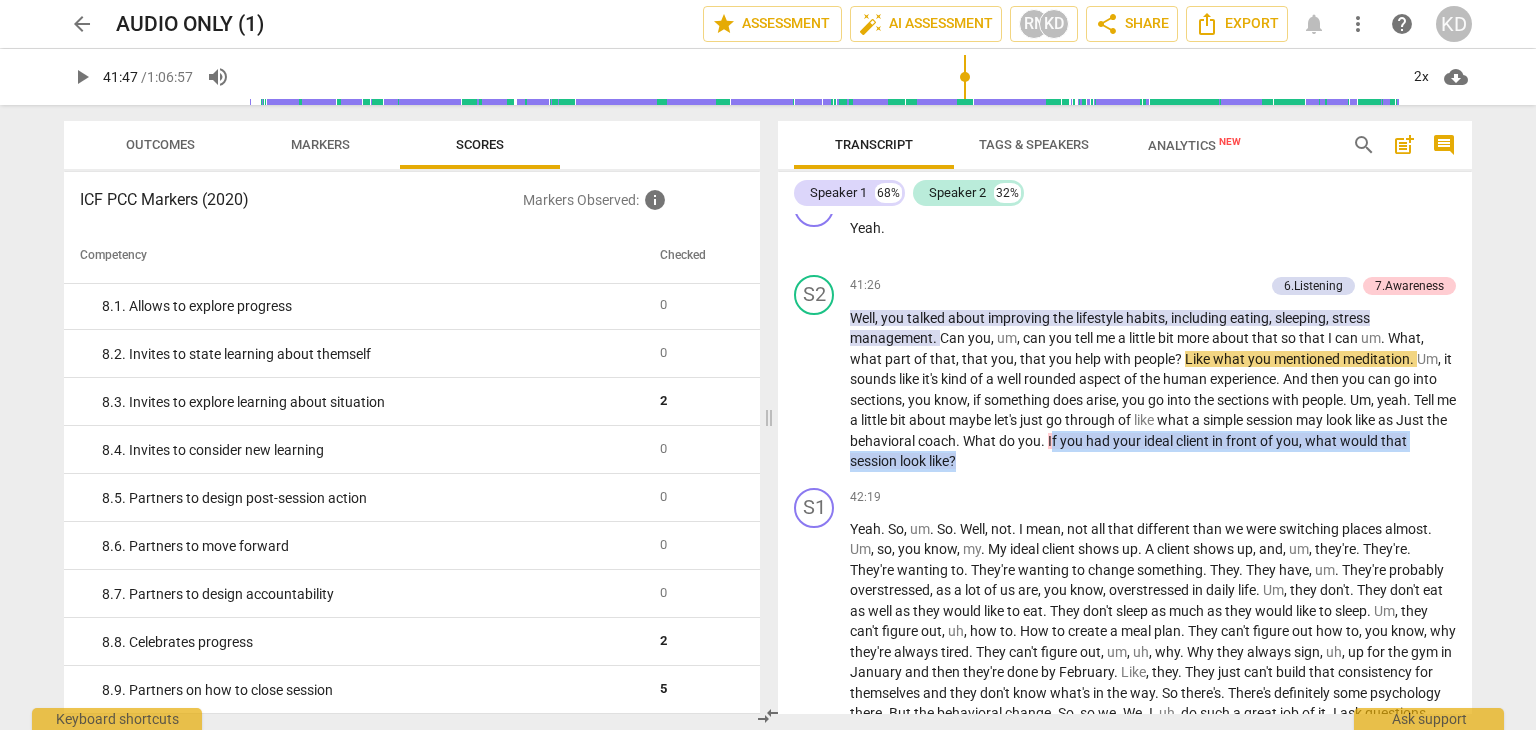 click on "S1 play_arrow pause 00:21 + Add competency keyboard_arrow_right Mhm. It. S2 play_arrow pause 01:00 + Add competency keyboard_arrow_right Hi, [PERSON]. S1 play_arrow pause 01:02 + Add competency keyboard_arrow_right Hi. Uh, how are you? S2 play_arrow pause 01:03 + Add competency keyboard_arrow_right Morning. Good. S1 play_arrow pause 01:04 + Add competency keyboard_arrow_right How are you? I'm good, thanks. S2 play_arrow pause 01:07 + Add competency keyboard_arrow_right All right, well, we'll just jump right into it like we always do. S1 play_arrow pause 01:11 + Add competency keyboard_arrow_right Okay. S2 play_arrow pause 01:12 + Add competency 4.Trust keyboard_arrow_right Since the last time we spoke, do you have any celebrations you'd like to share today? 4.Trust auto_awesome AI check delete 07:33 [DATE] 2. Shows support and empathy S1 play_arrow pause 01:19 + Add competency keyboard_arrow_right Uh, yeah" at bounding box center (1125, 464) 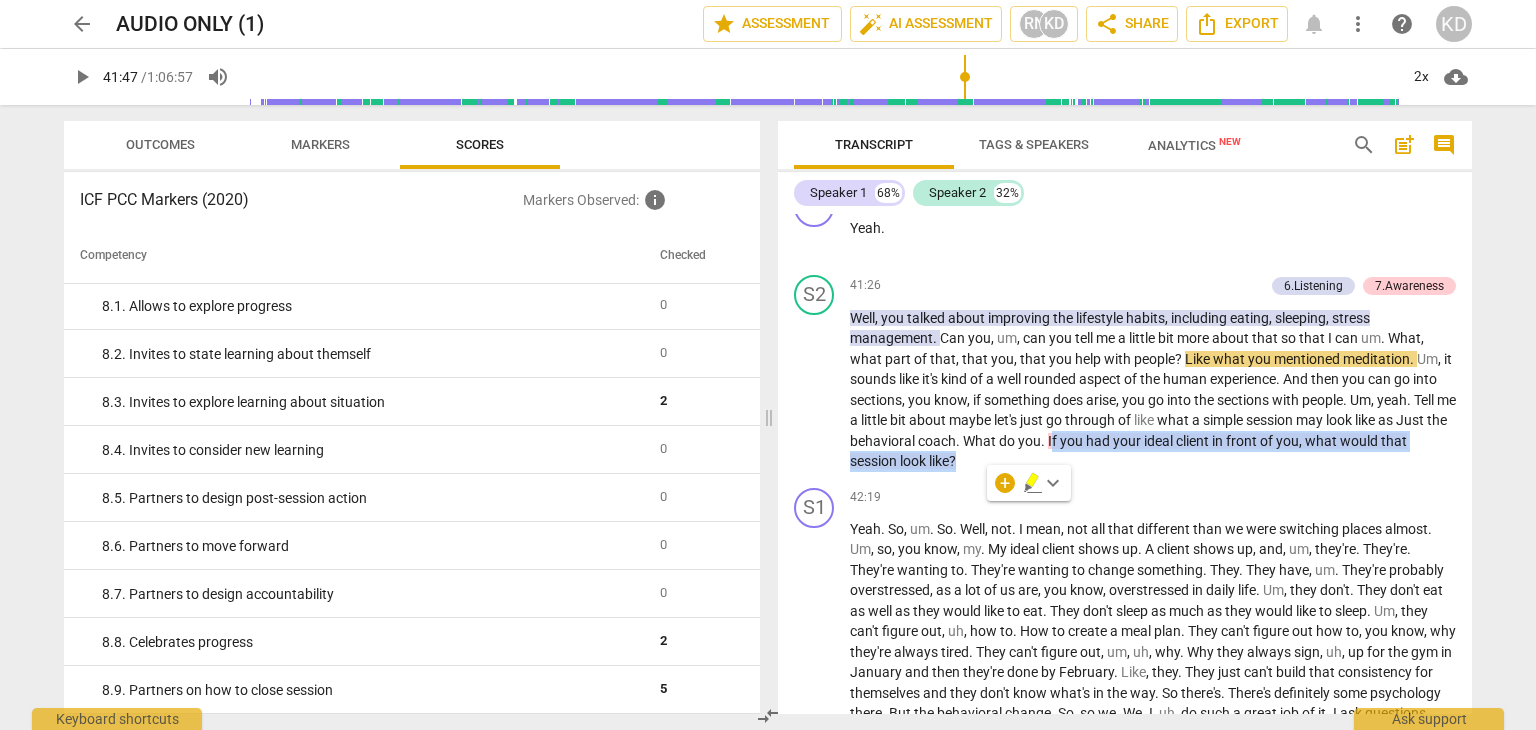 copy on "f   you   had   your   ideal   client   in   front   of   you ,   what   would   that   session   look   like ?" 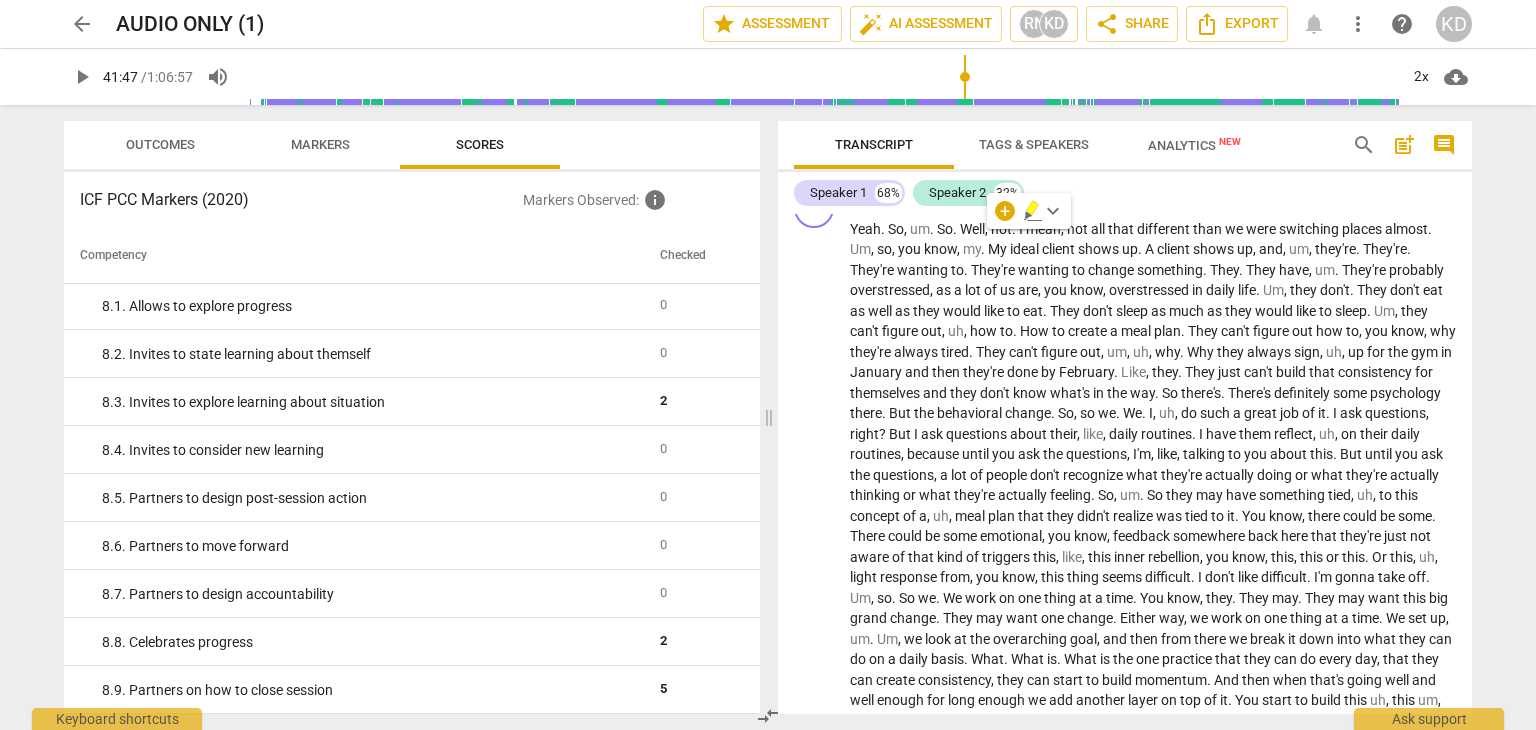 scroll, scrollTop: 11567, scrollLeft: 0, axis: vertical 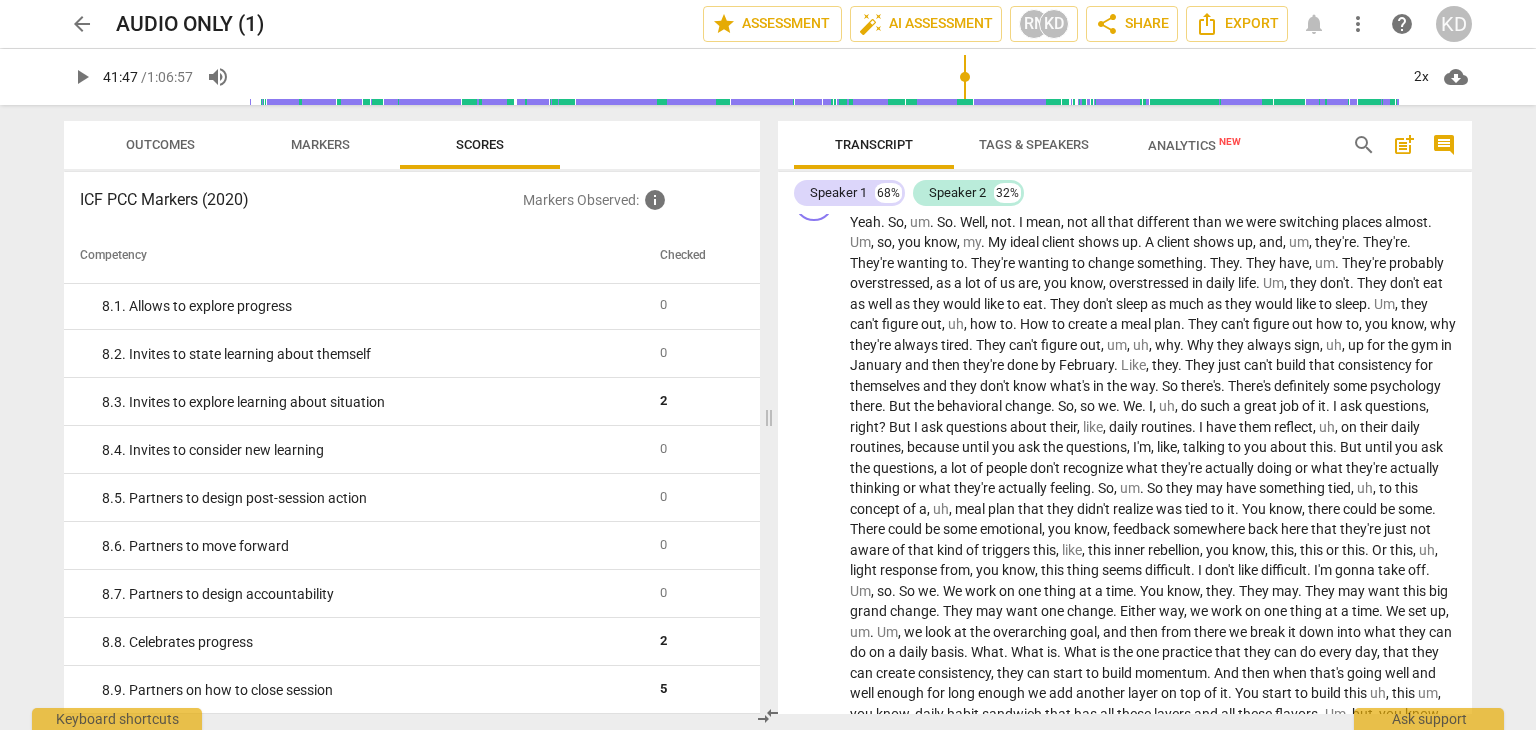 click on "play_arrow pause" at bounding box center [824, 572] 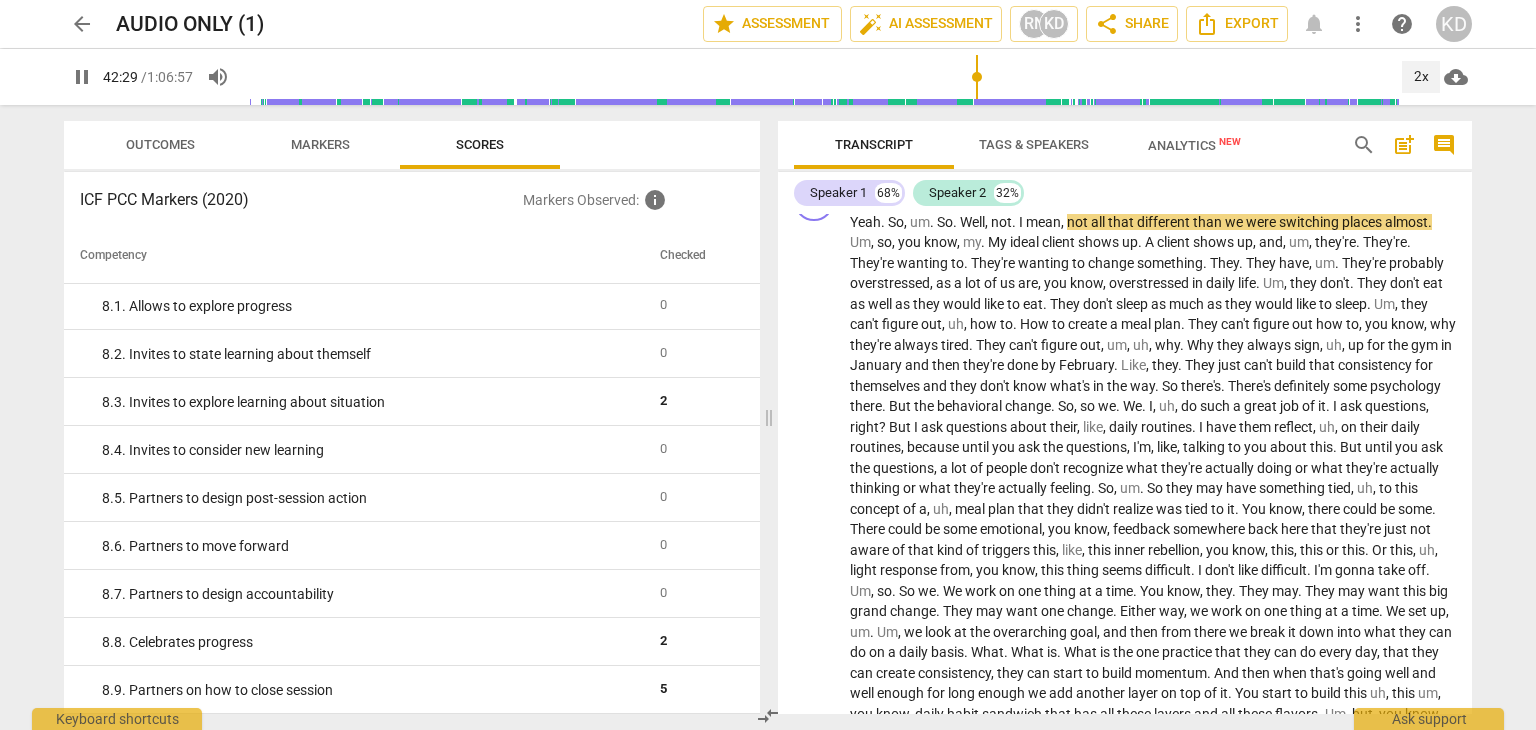 click on "2x" at bounding box center [1421, 77] 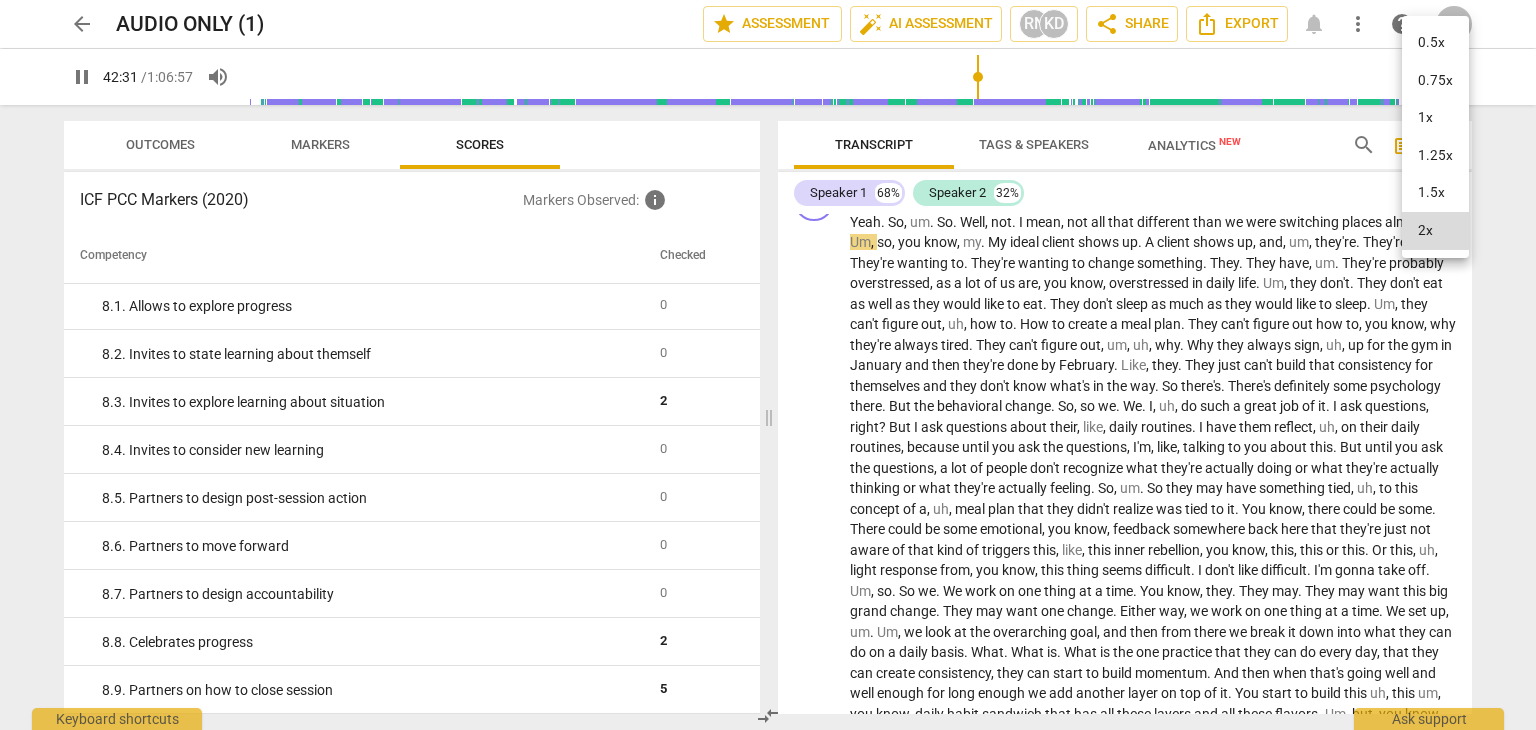 click on "2x" at bounding box center (1435, 231) 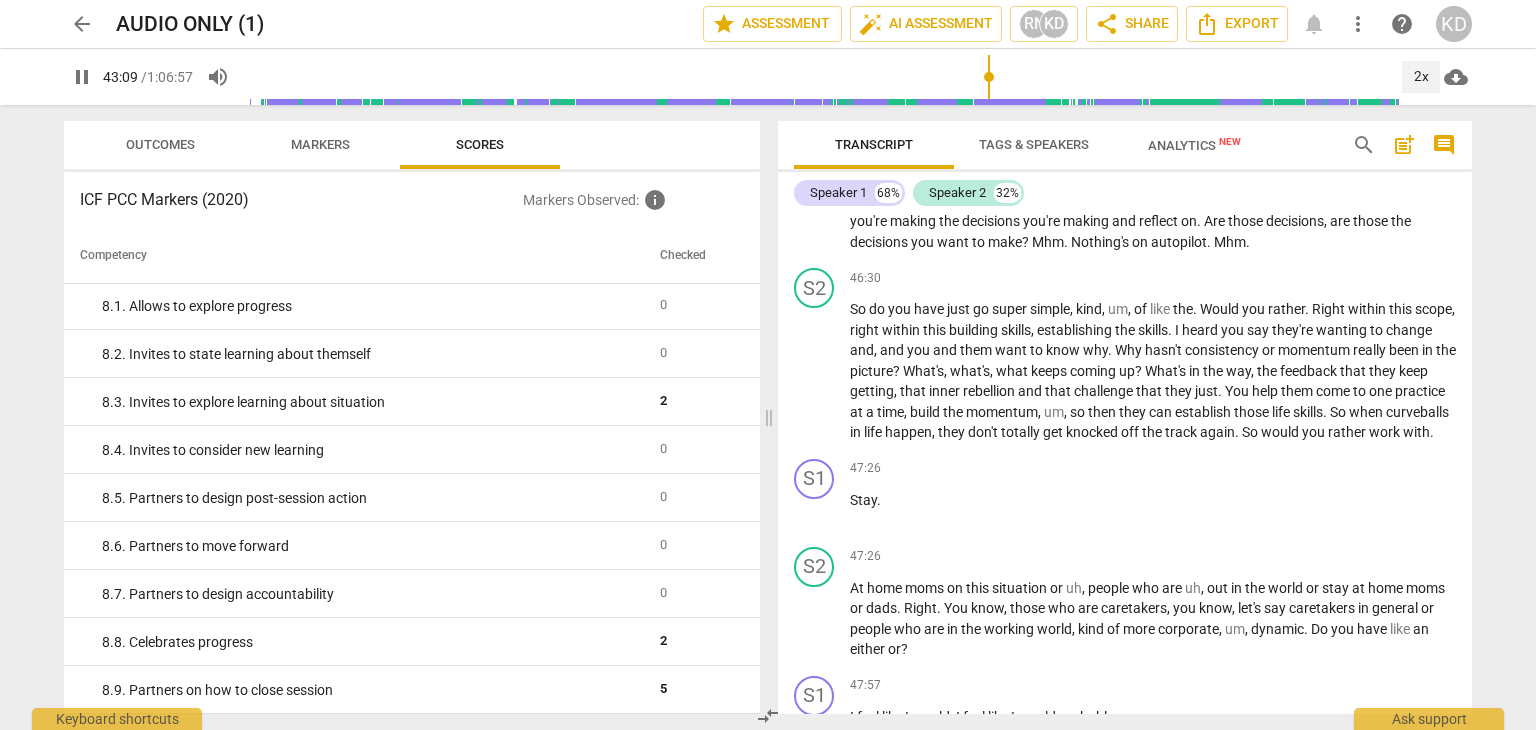 scroll, scrollTop: 12244, scrollLeft: 0, axis: vertical 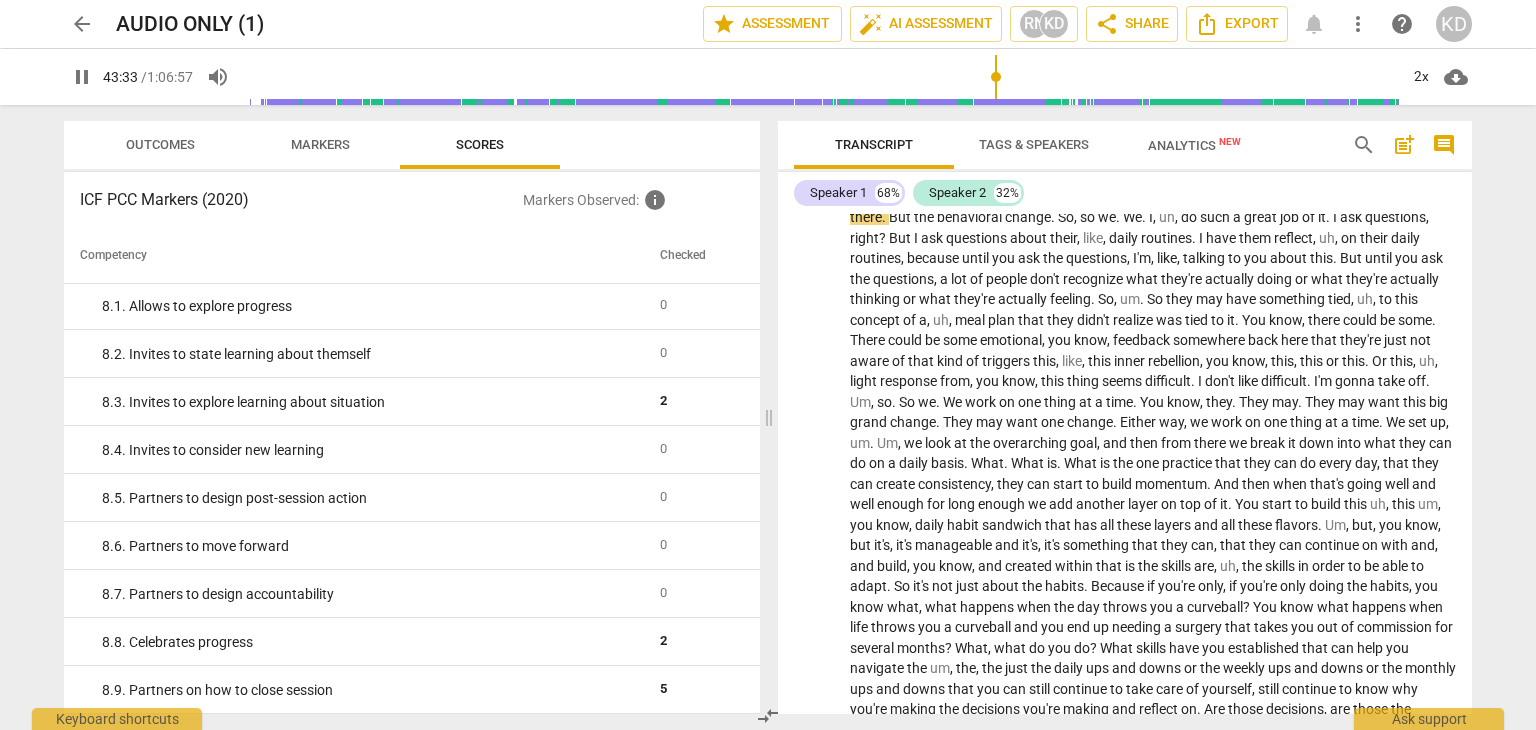 drag, startPoint x: 1163, startPoint y: 397, endPoint x: 1276, endPoint y: 433, distance: 118.595955 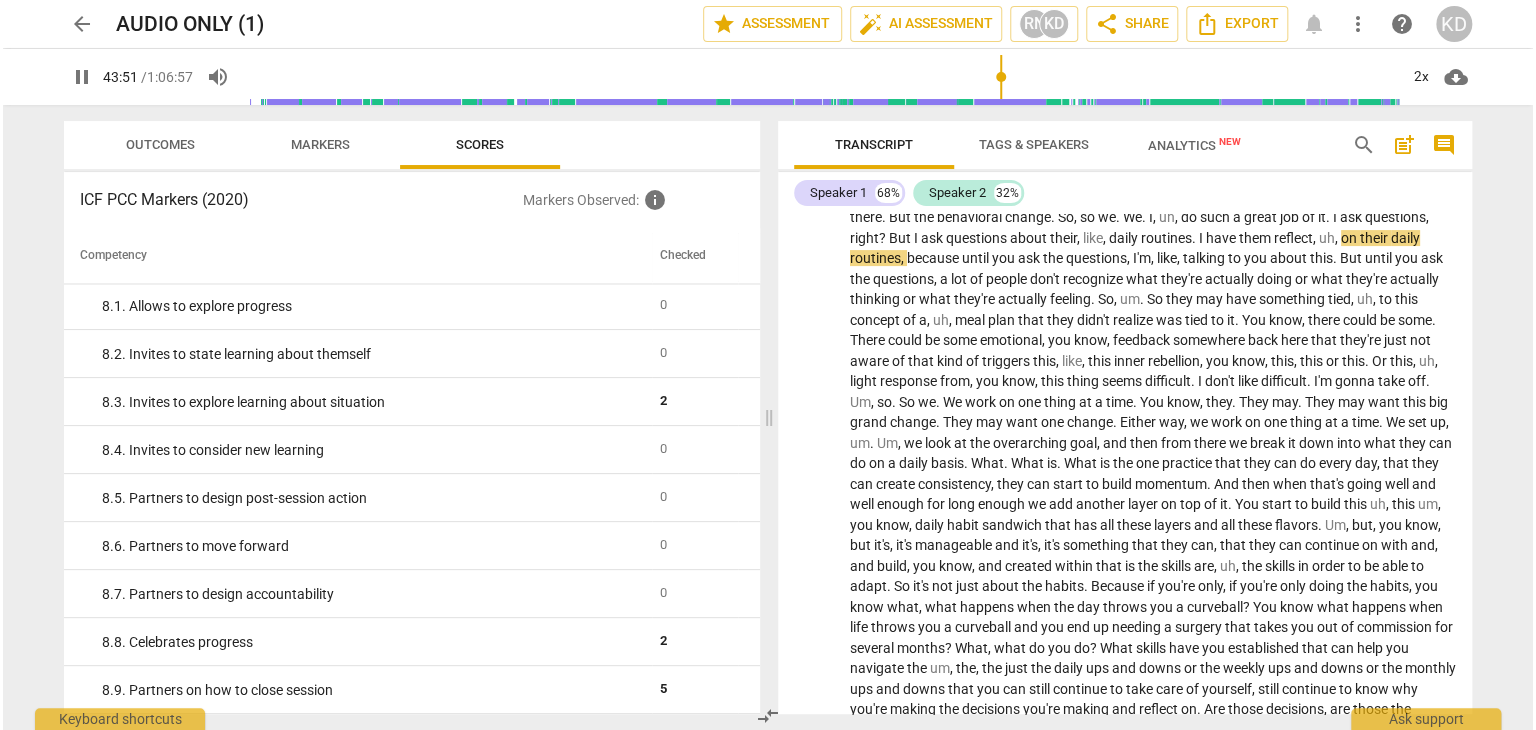 scroll, scrollTop: 12056, scrollLeft: 0, axis: vertical 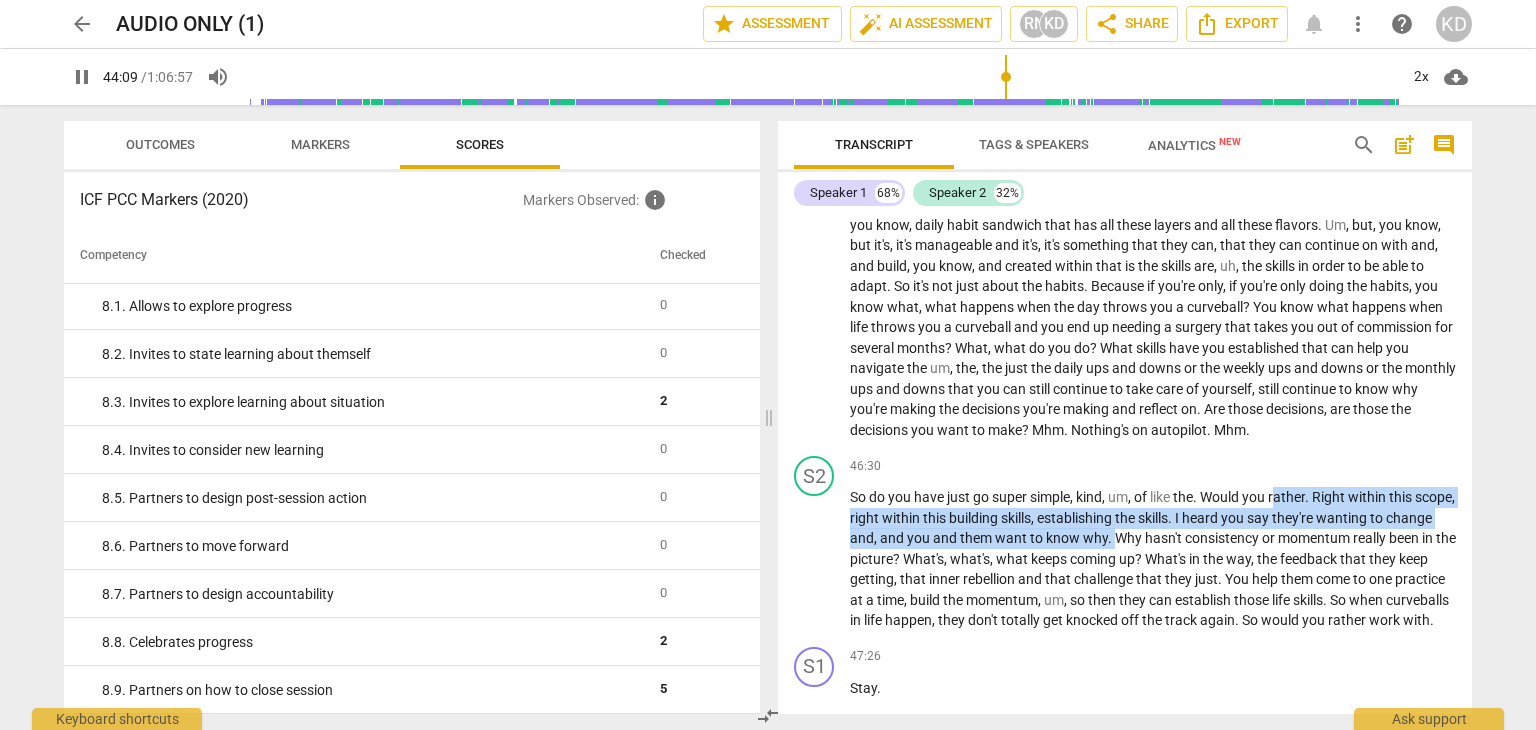type on "2650" 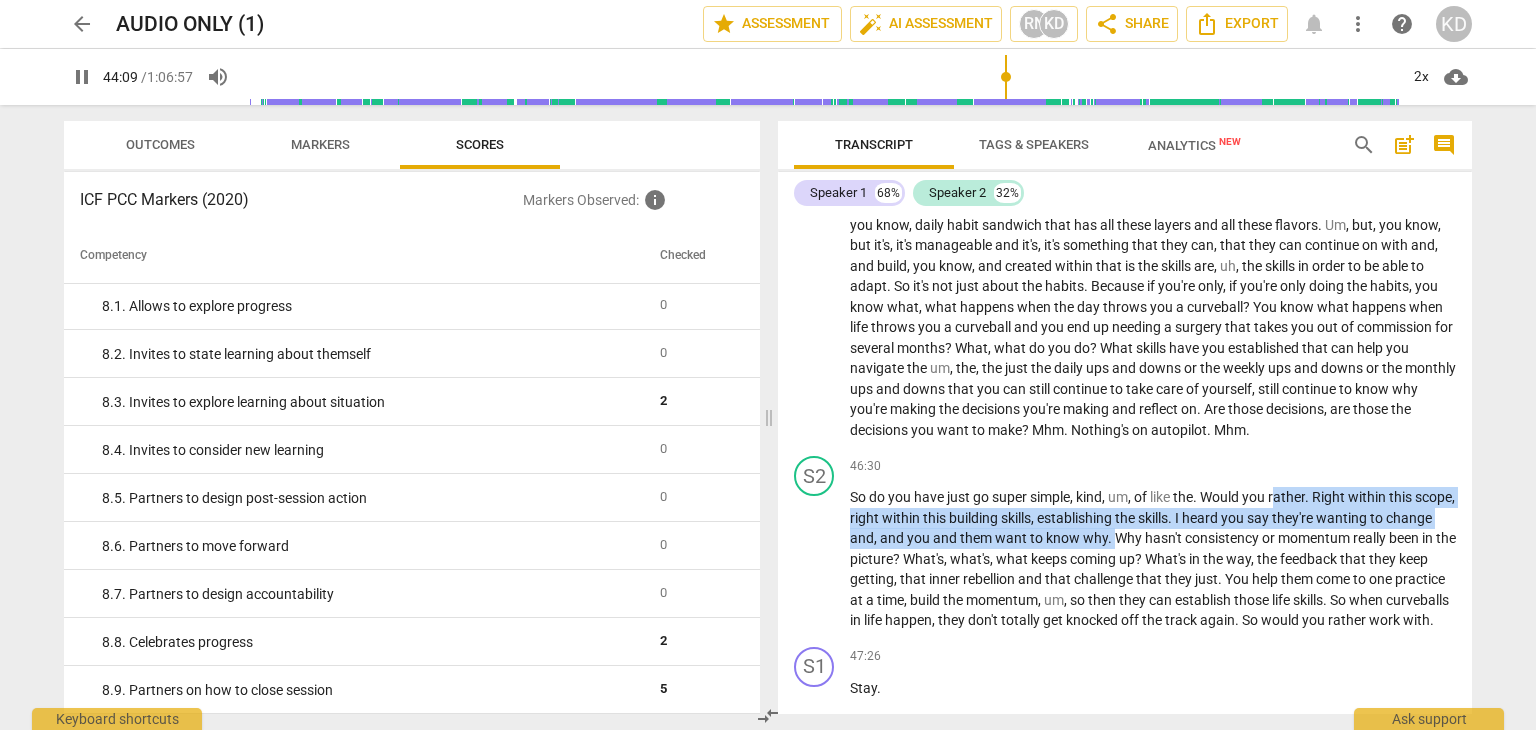 type 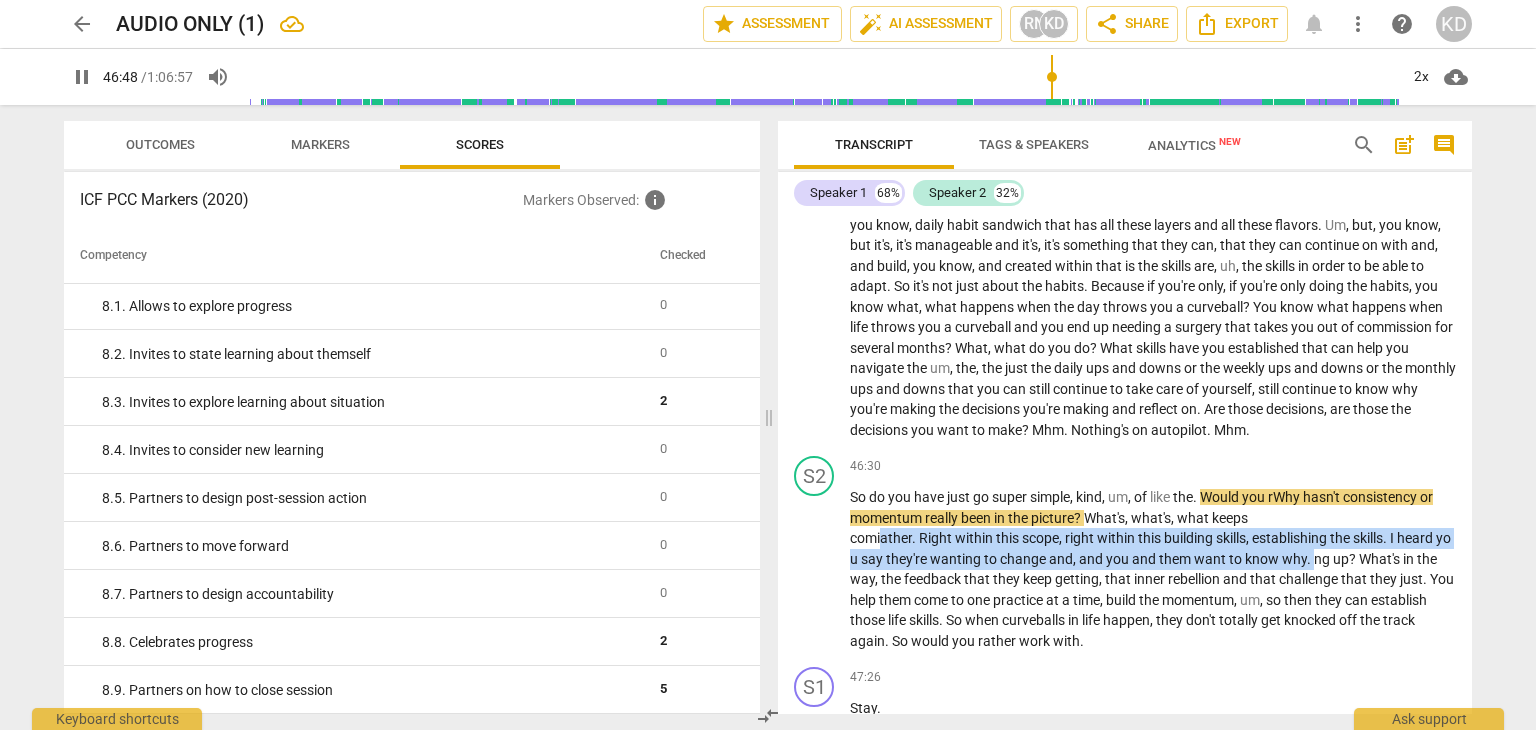scroll, scrollTop: 12257, scrollLeft: 0, axis: vertical 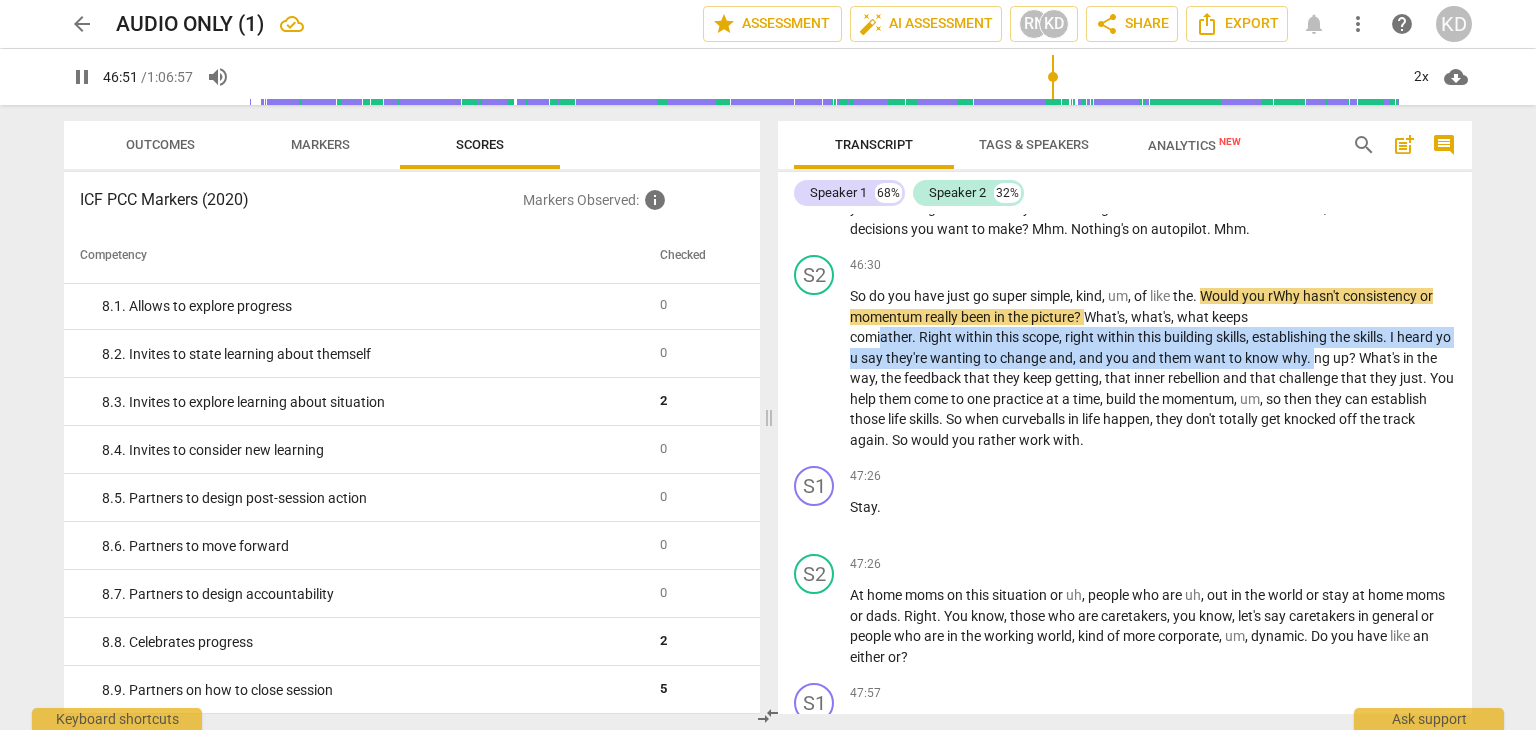 click on "play_arrow pause" at bounding box center (824, 369) 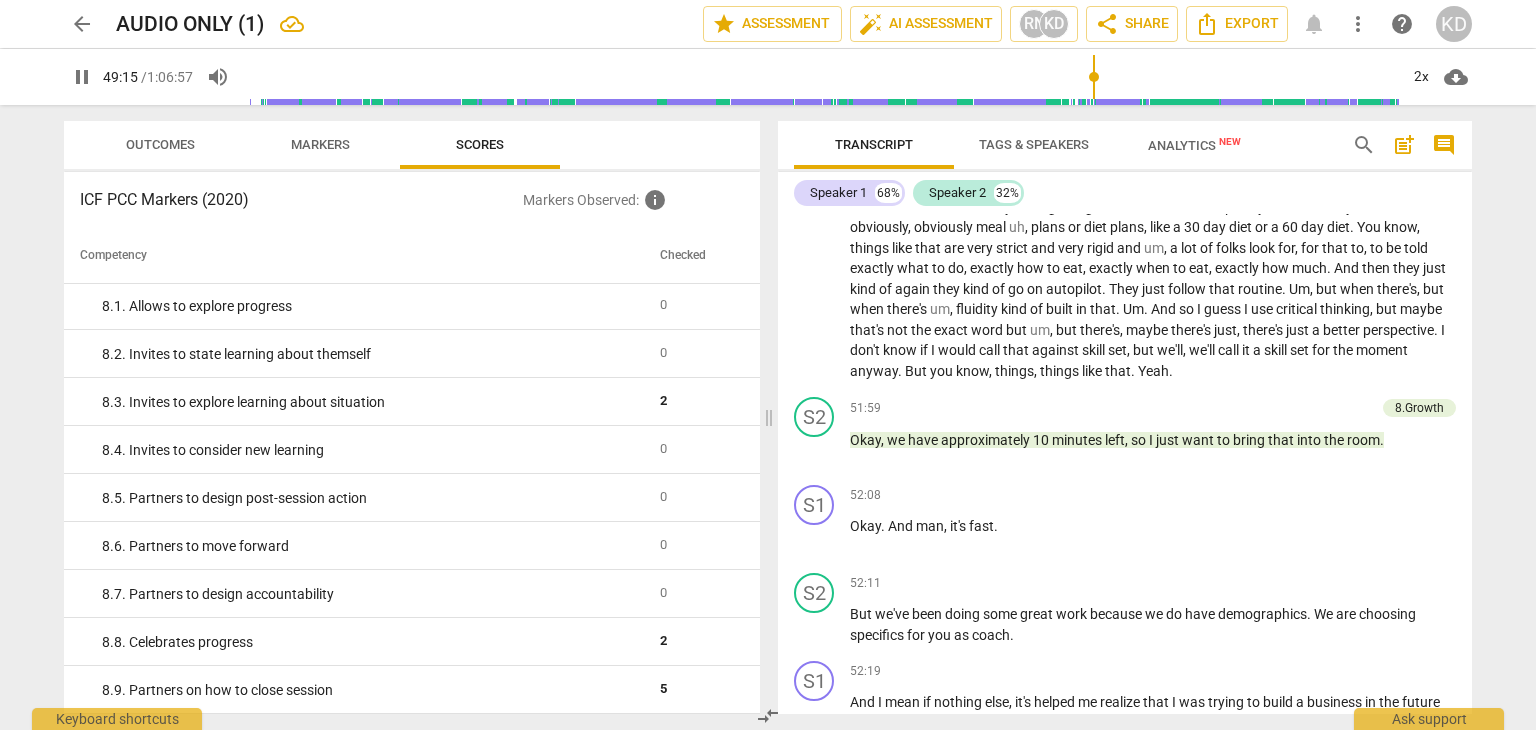 scroll, scrollTop: 13819, scrollLeft: 0, axis: vertical 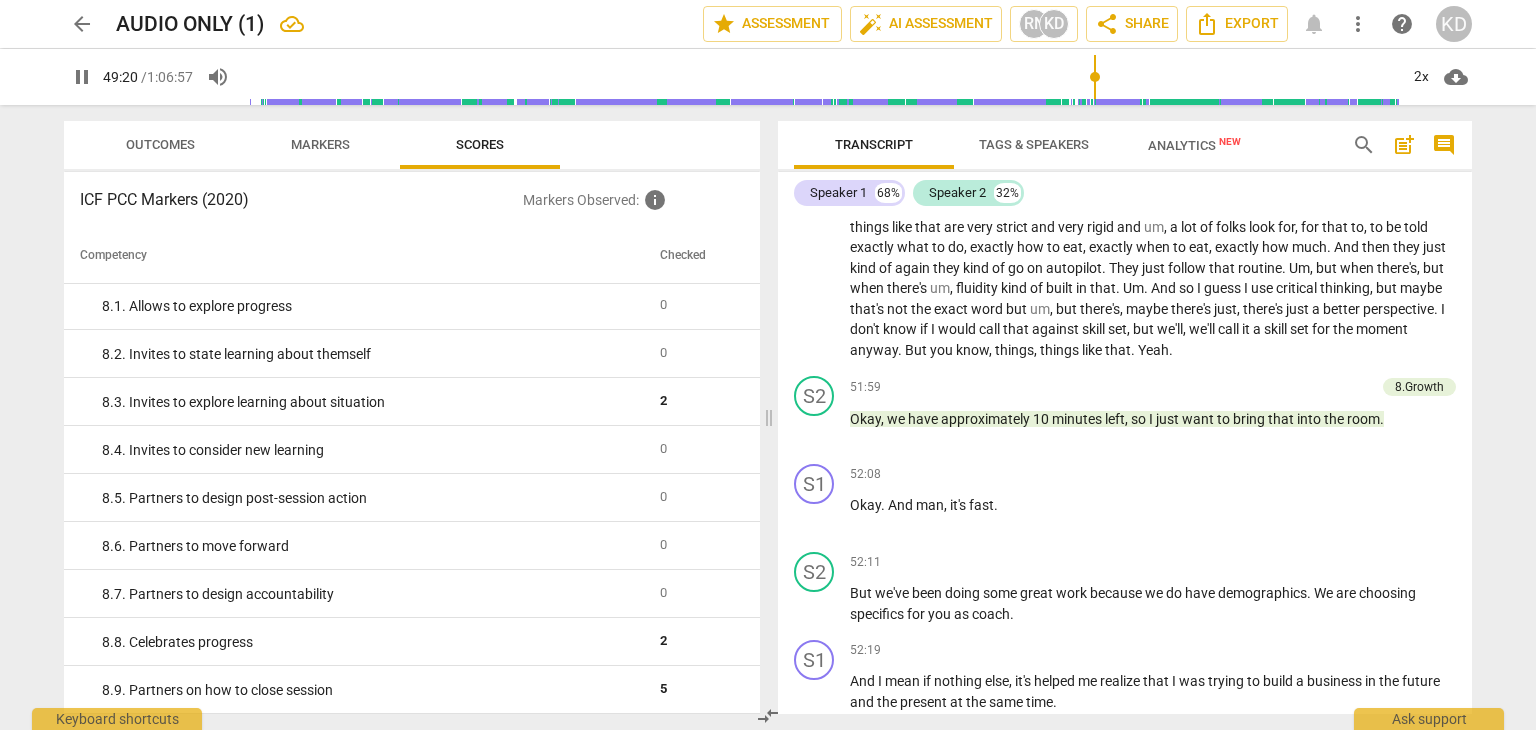 click on "pause" at bounding box center (815, 429) 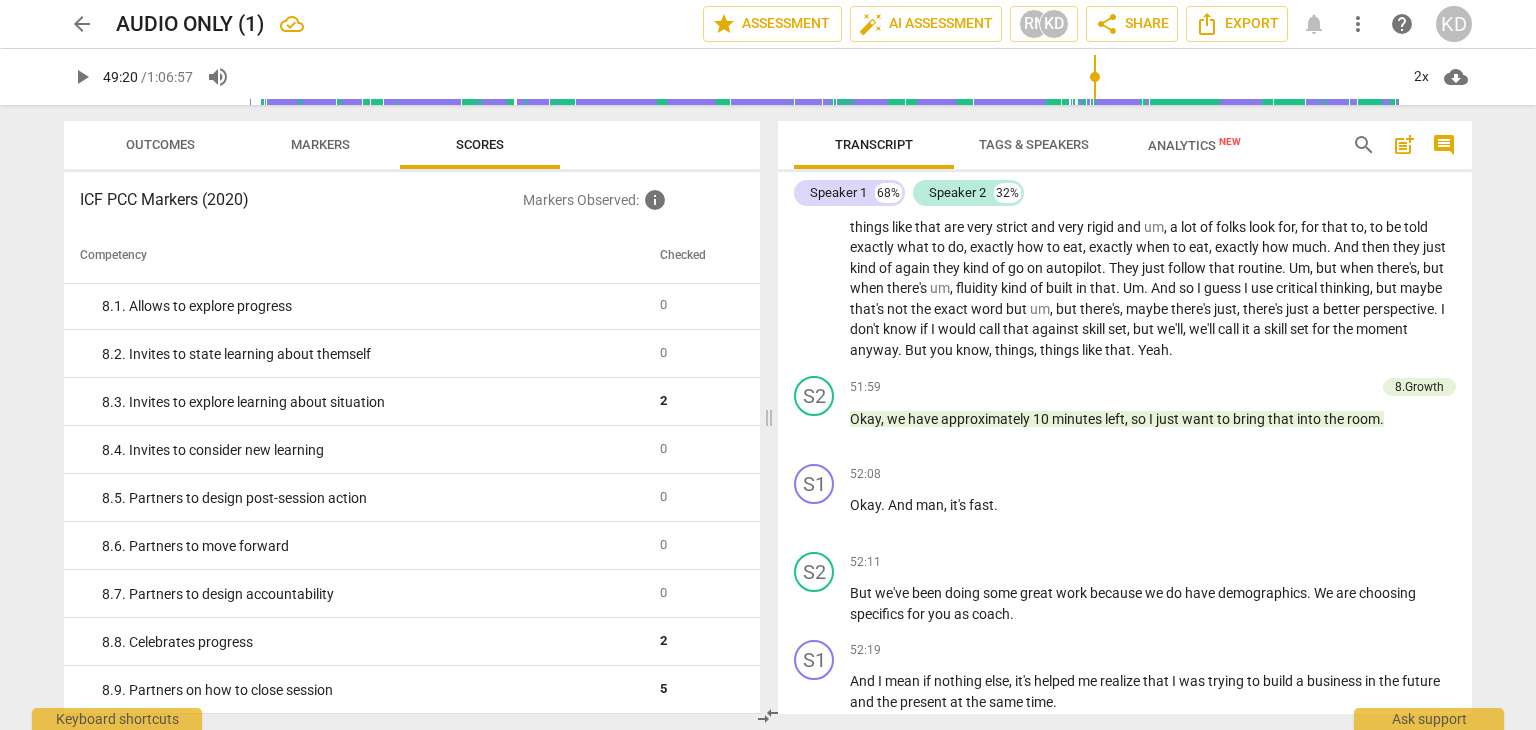 click on "play_arrow" at bounding box center (815, 429) 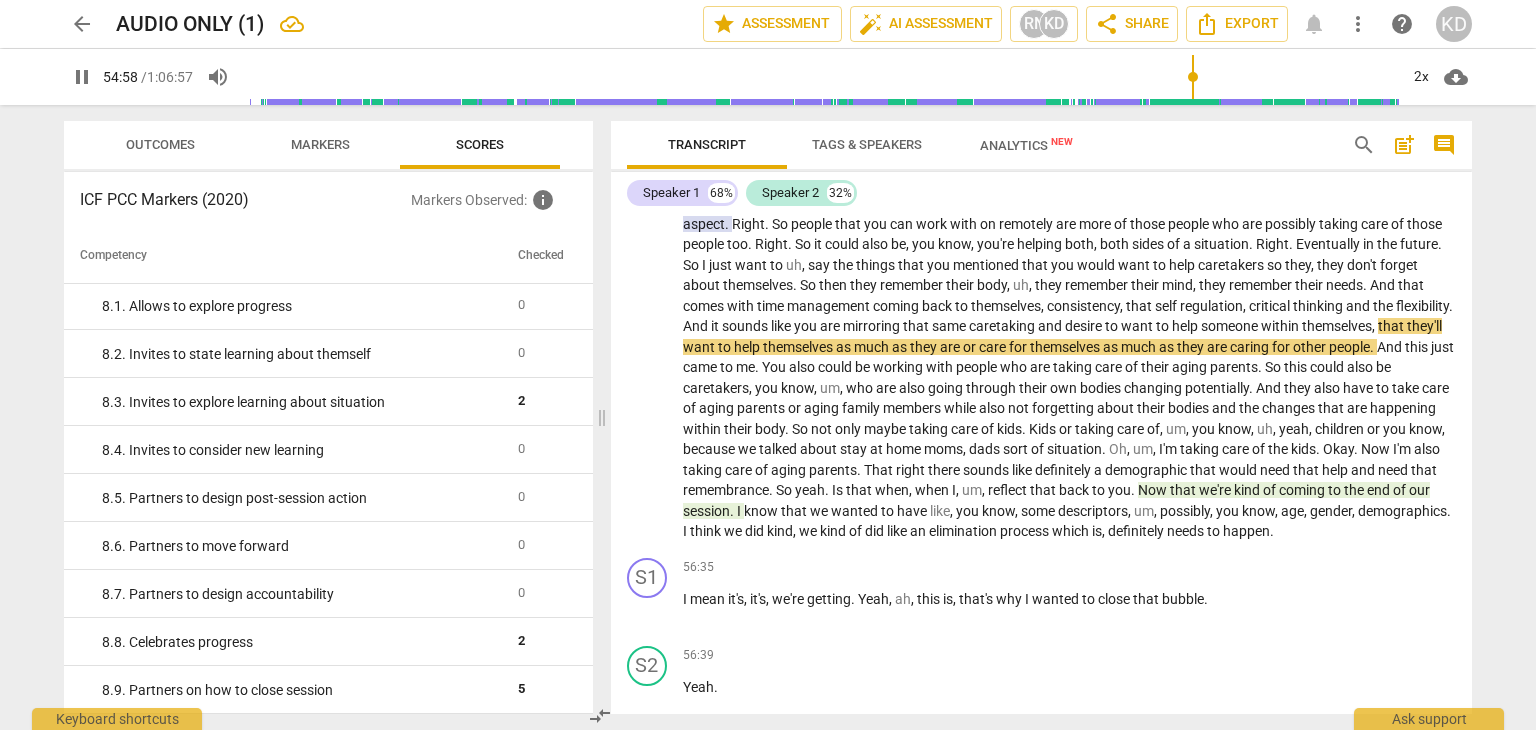 scroll, scrollTop: 13056, scrollLeft: 0, axis: vertical 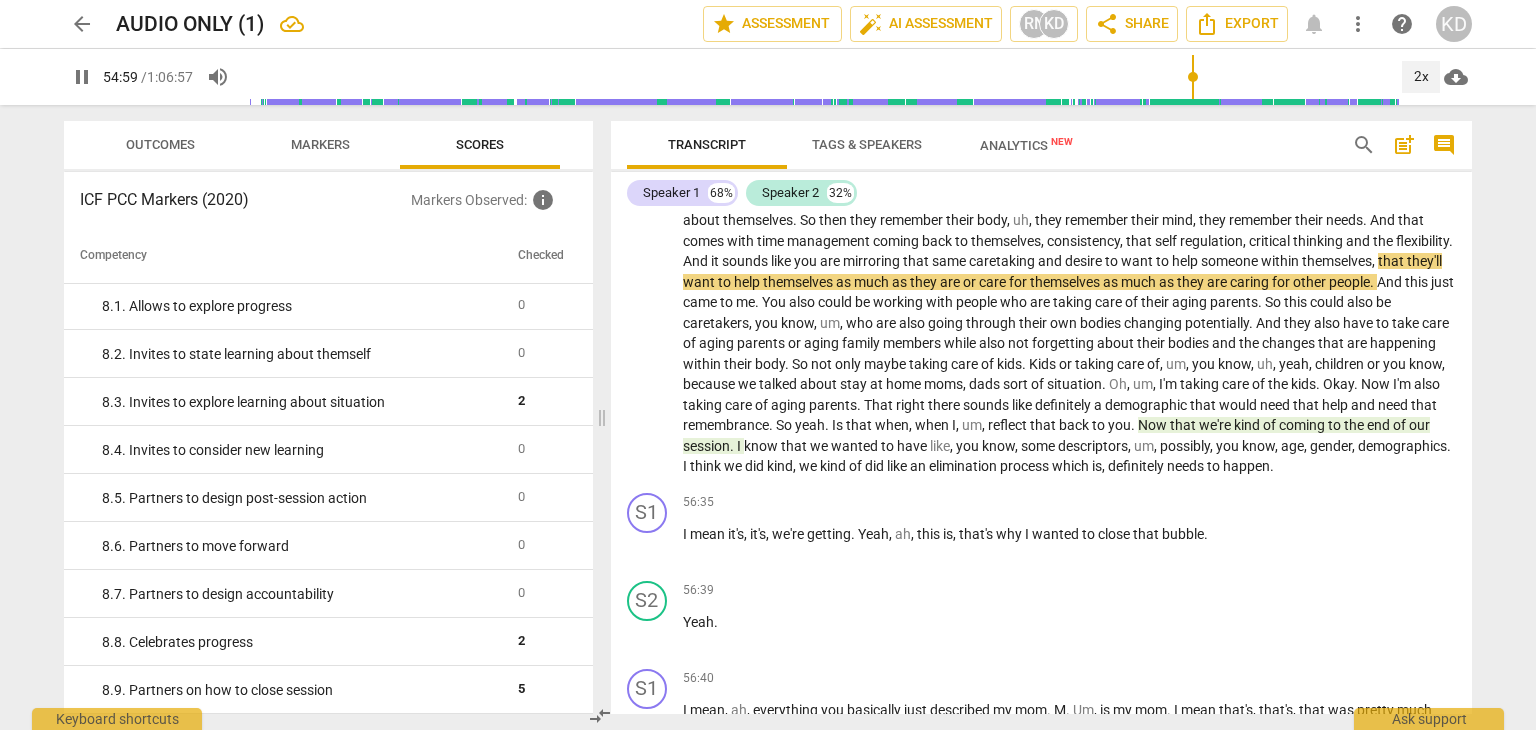 click on "2x" at bounding box center [1421, 77] 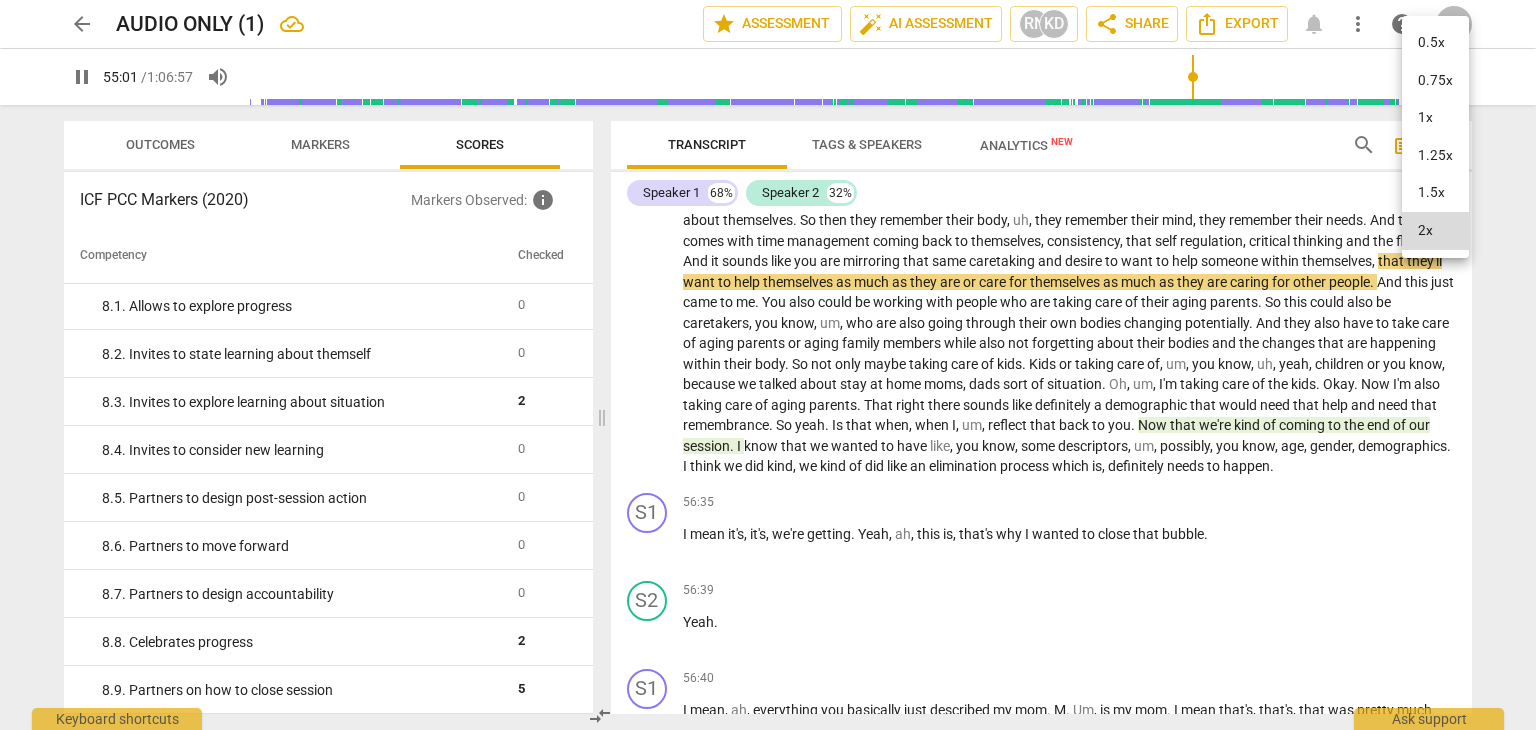 click on "2x" at bounding box center [1435, 231] 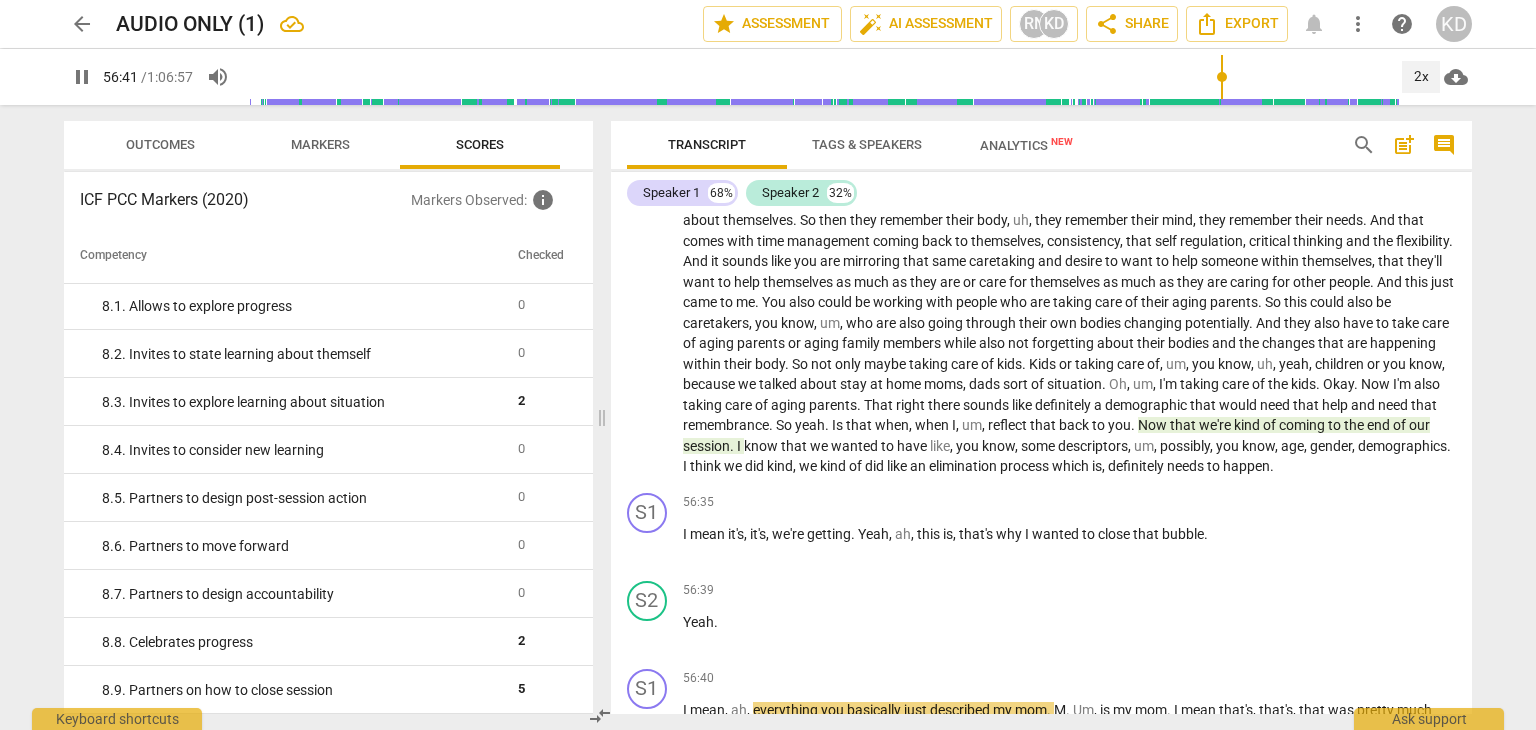 scroll, scrollTop: 13617, scrollLeft: 0, axis: vertical 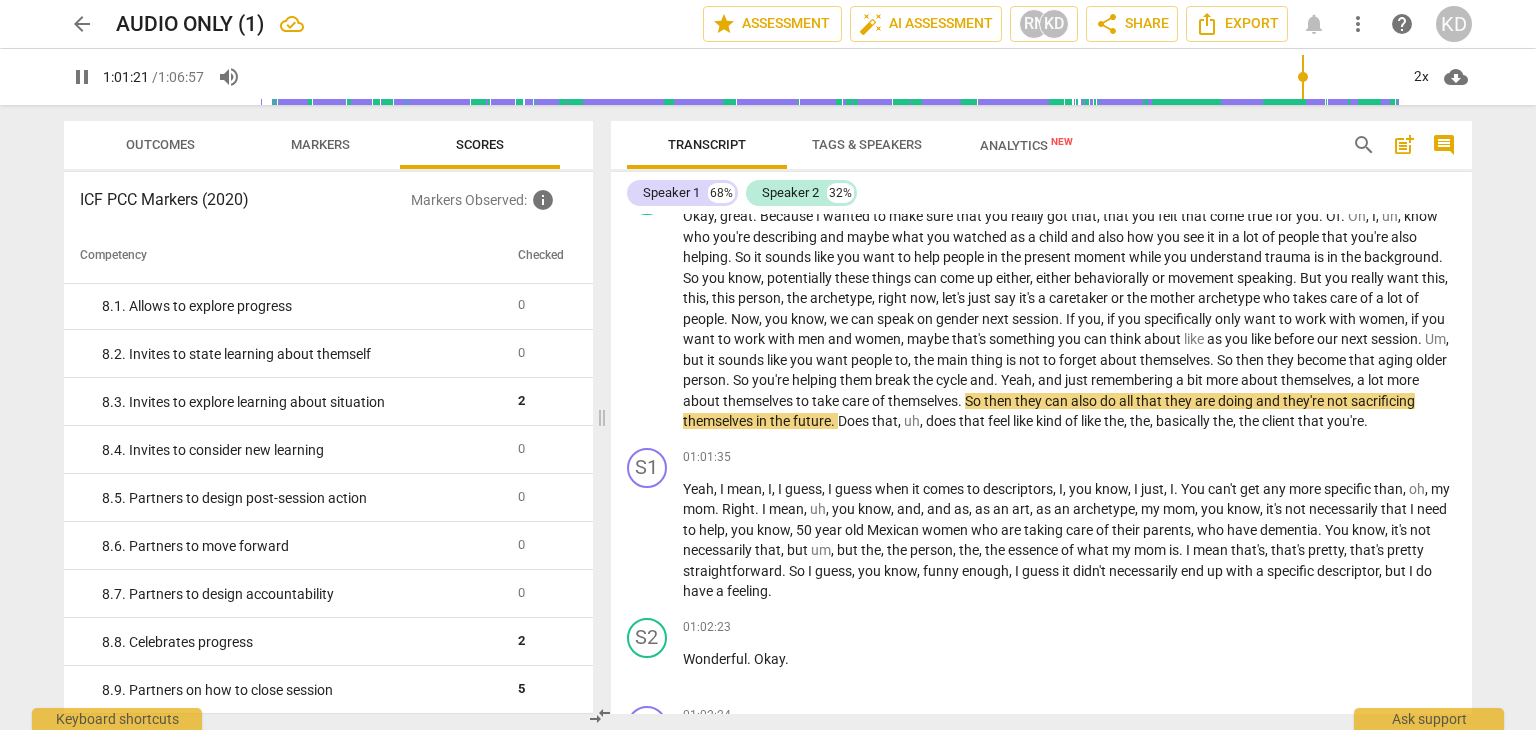 click on "pause" at bounding box center (648, 320) 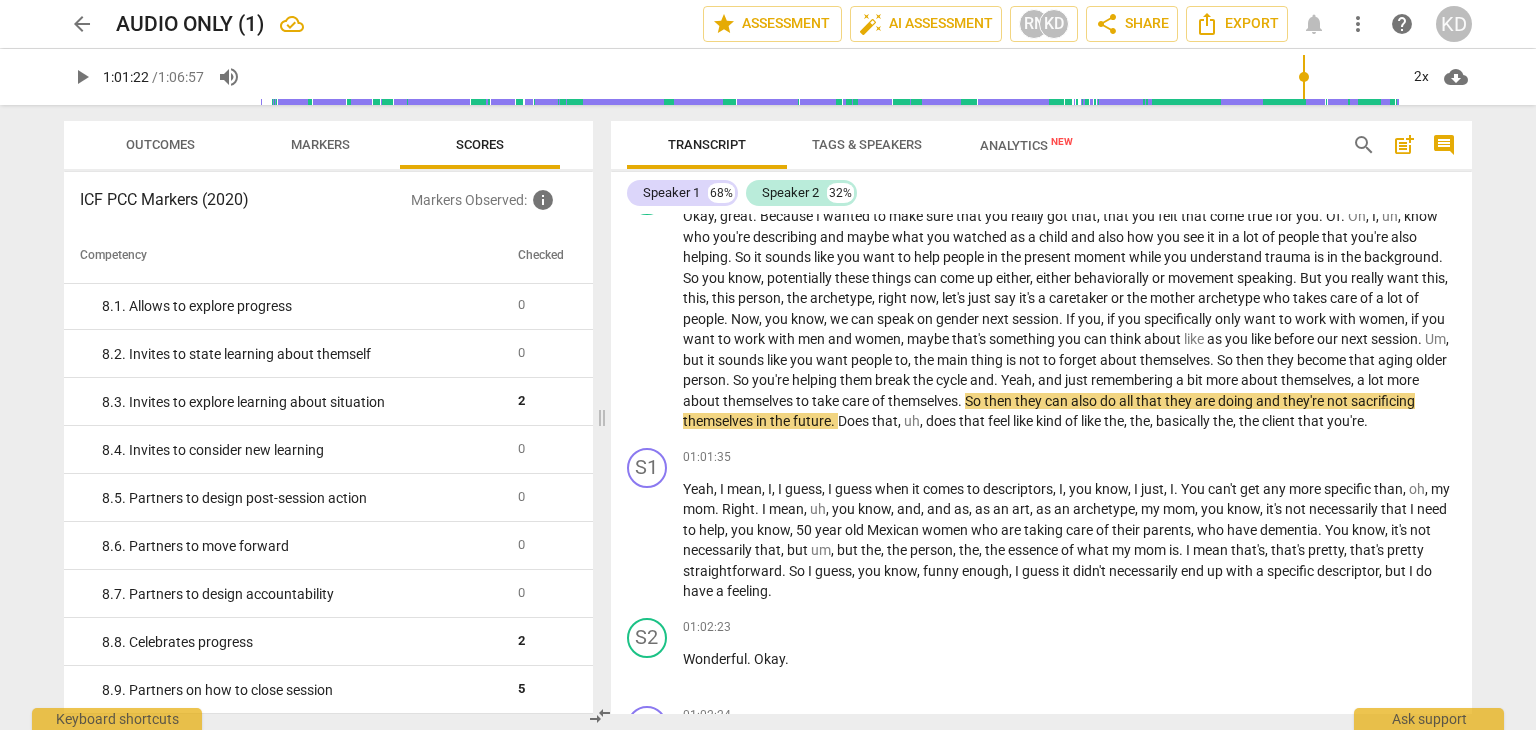 click on "play_arrow" at bounding box center (648, 320) 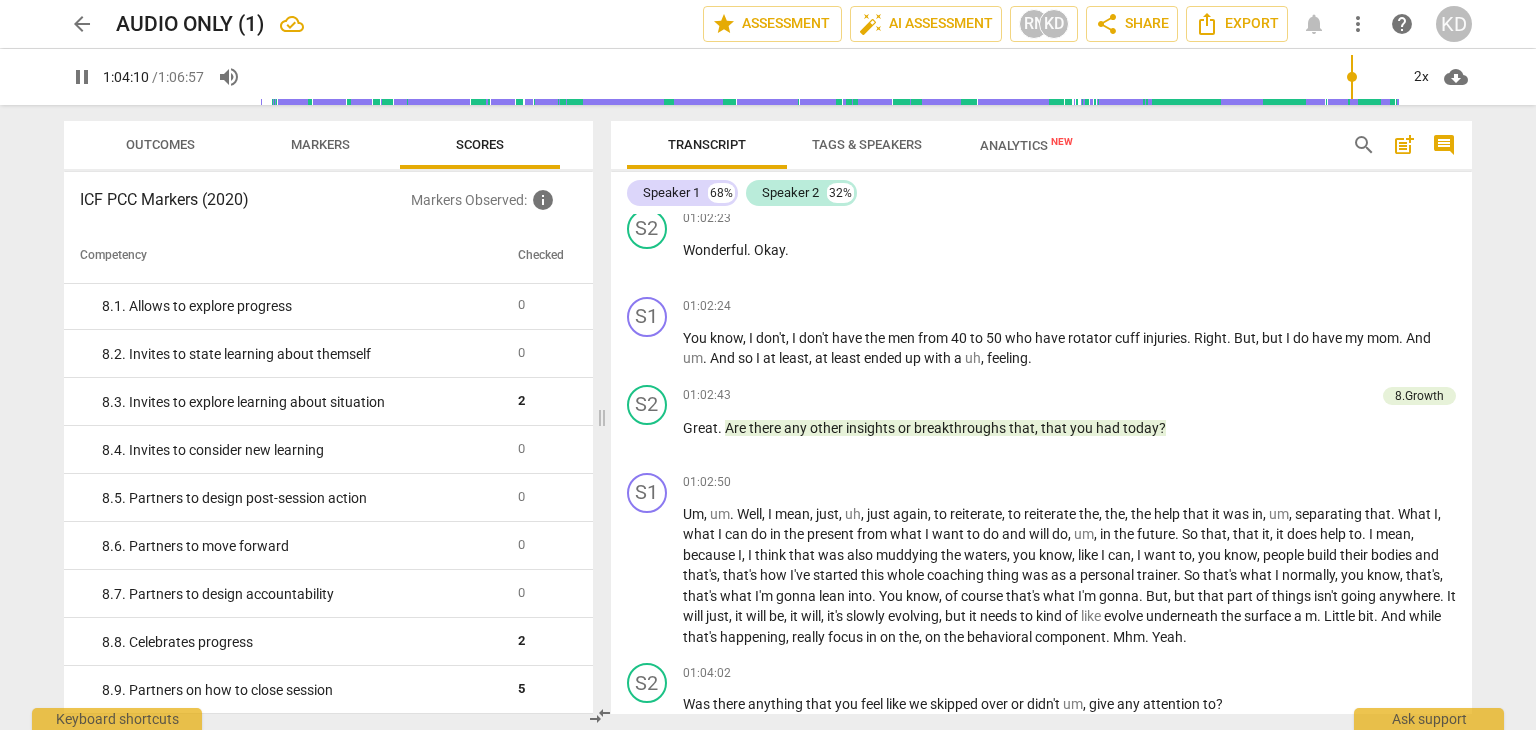 scroll, scrollTop: 15079, scrollLeft: 0, axis: vertical 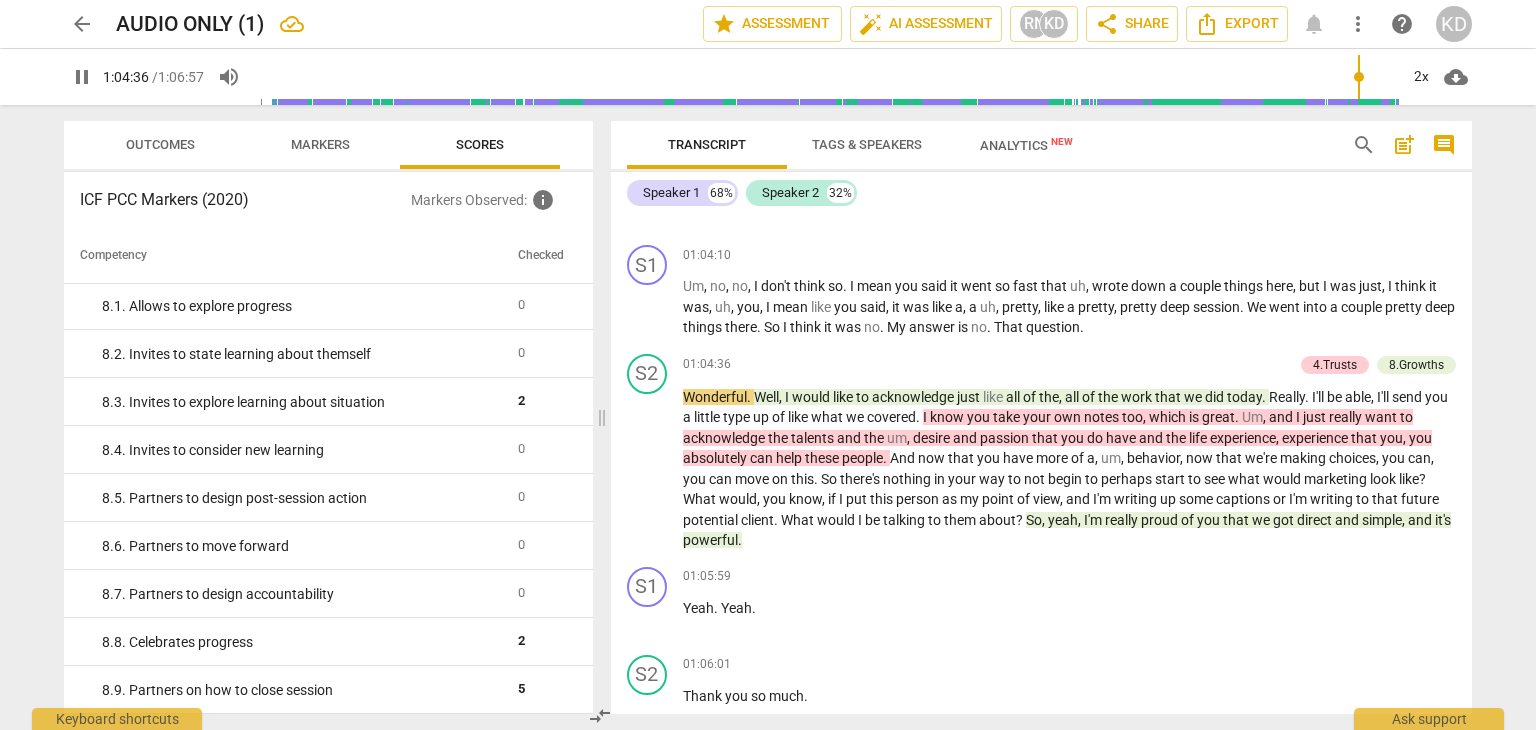 click on "pause" at bounding box center (648, 469) 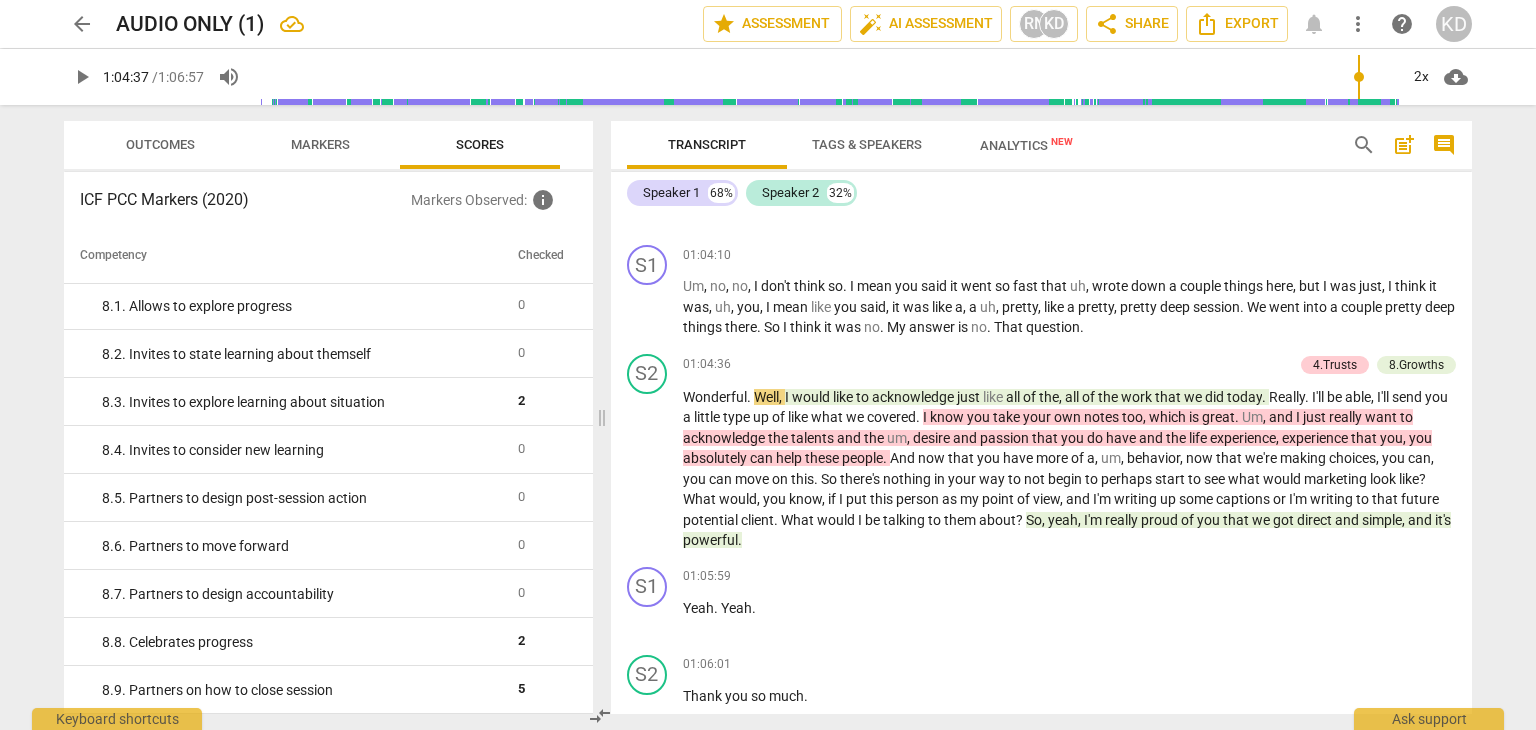 click on "play_arrow" at bounding box center (648, 469) 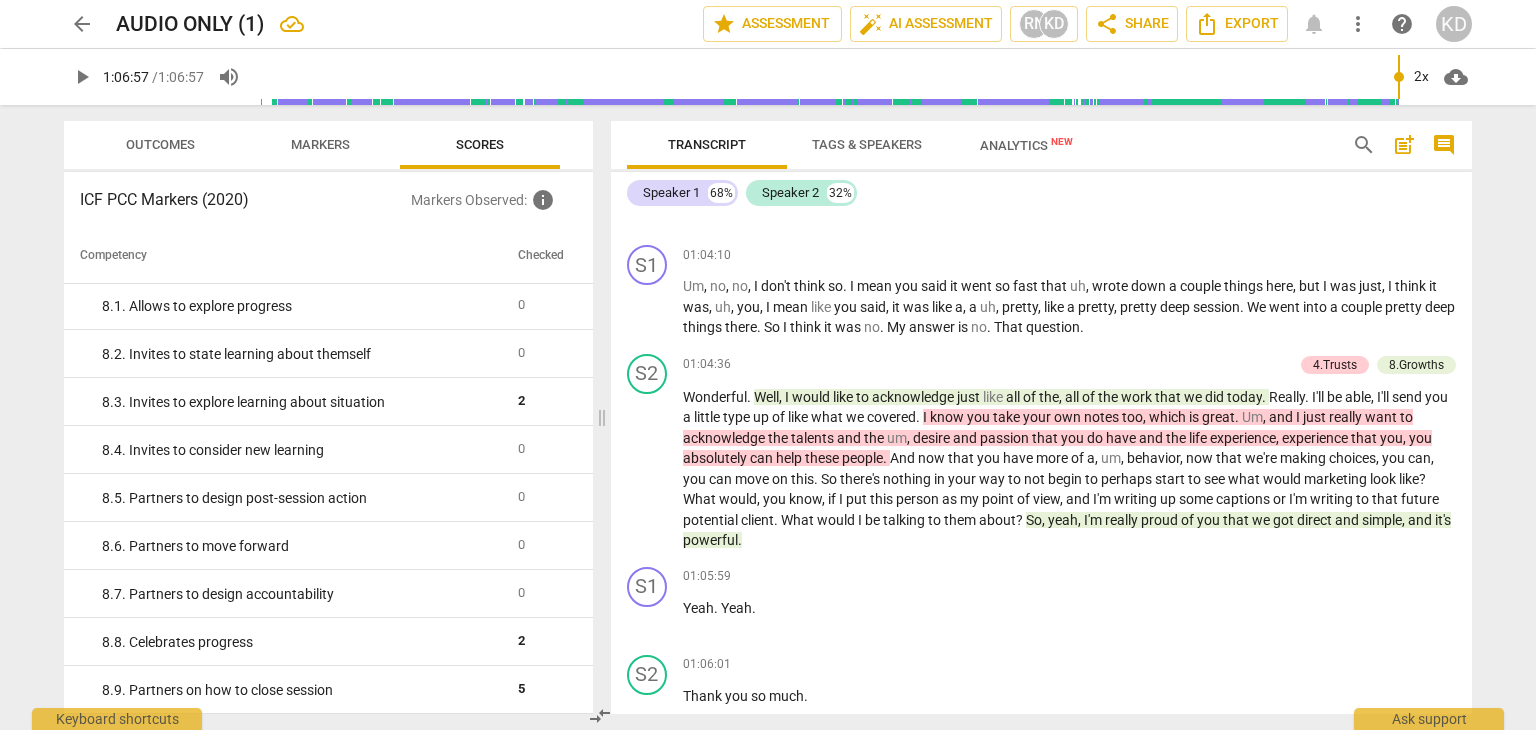 type on "4017" 